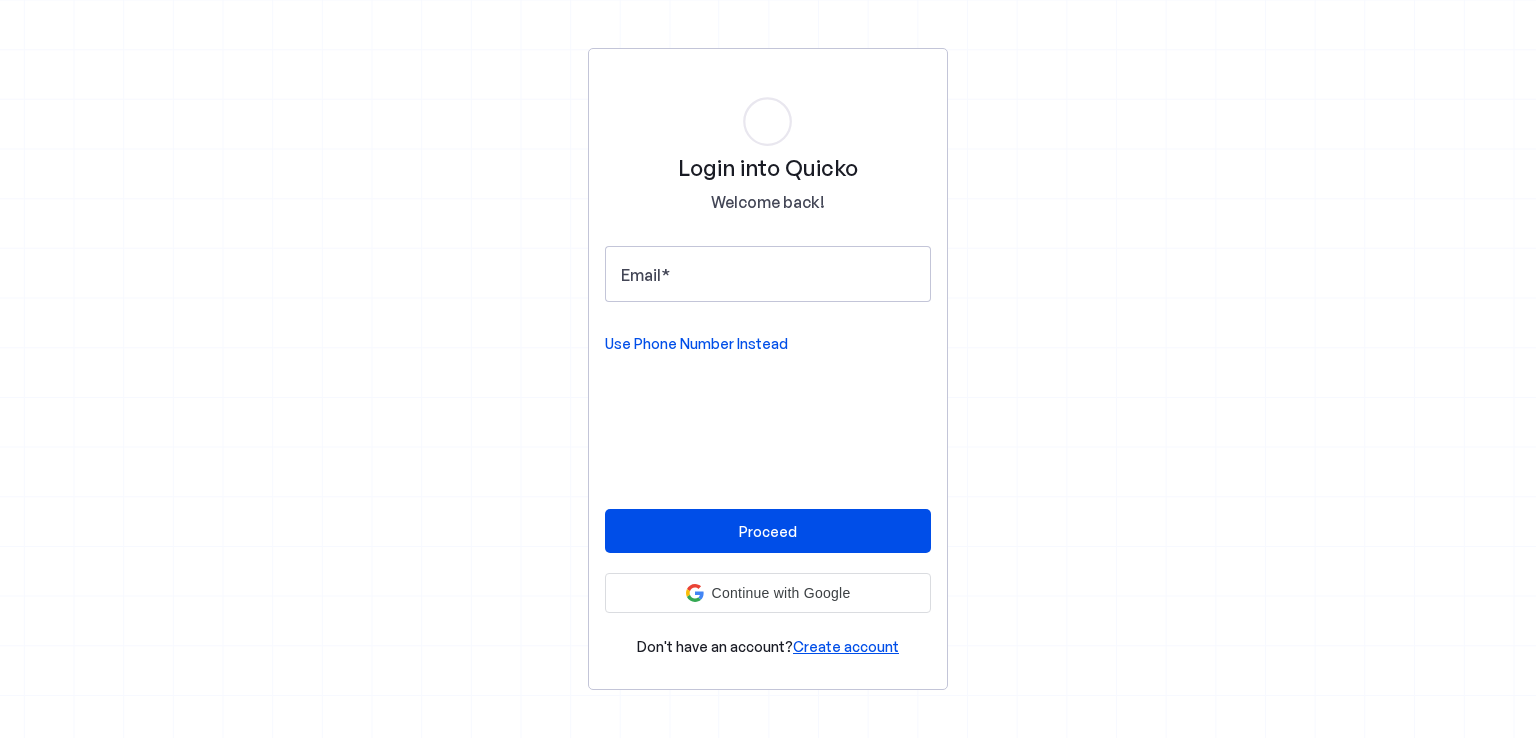scroll, scrollTop: 0, scrollLeft: 0, axis: both 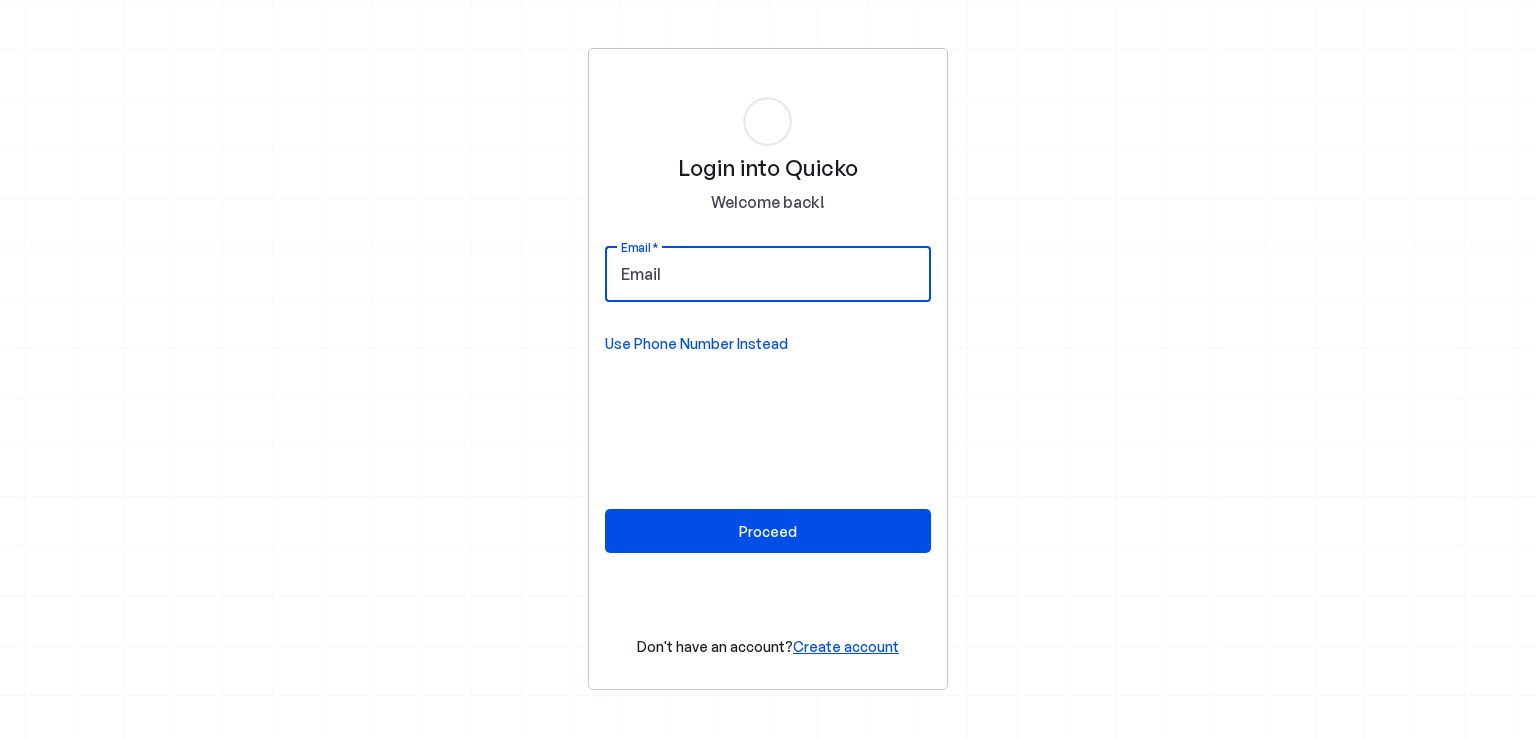 click on "Email" at bounding box center (768, 274) 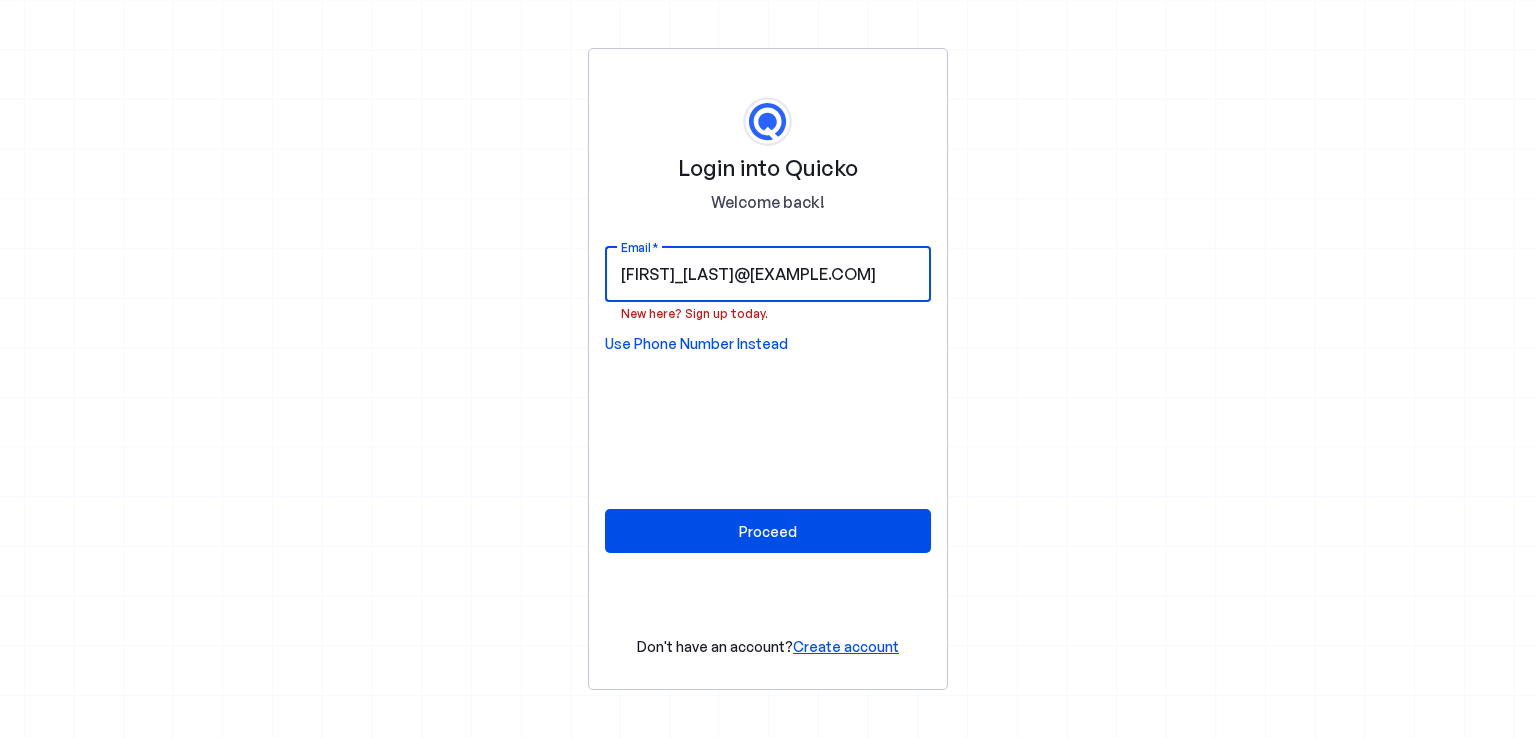 click on "suvarna_shapurkar@yahoo.com" at bounding box center (768, 274) 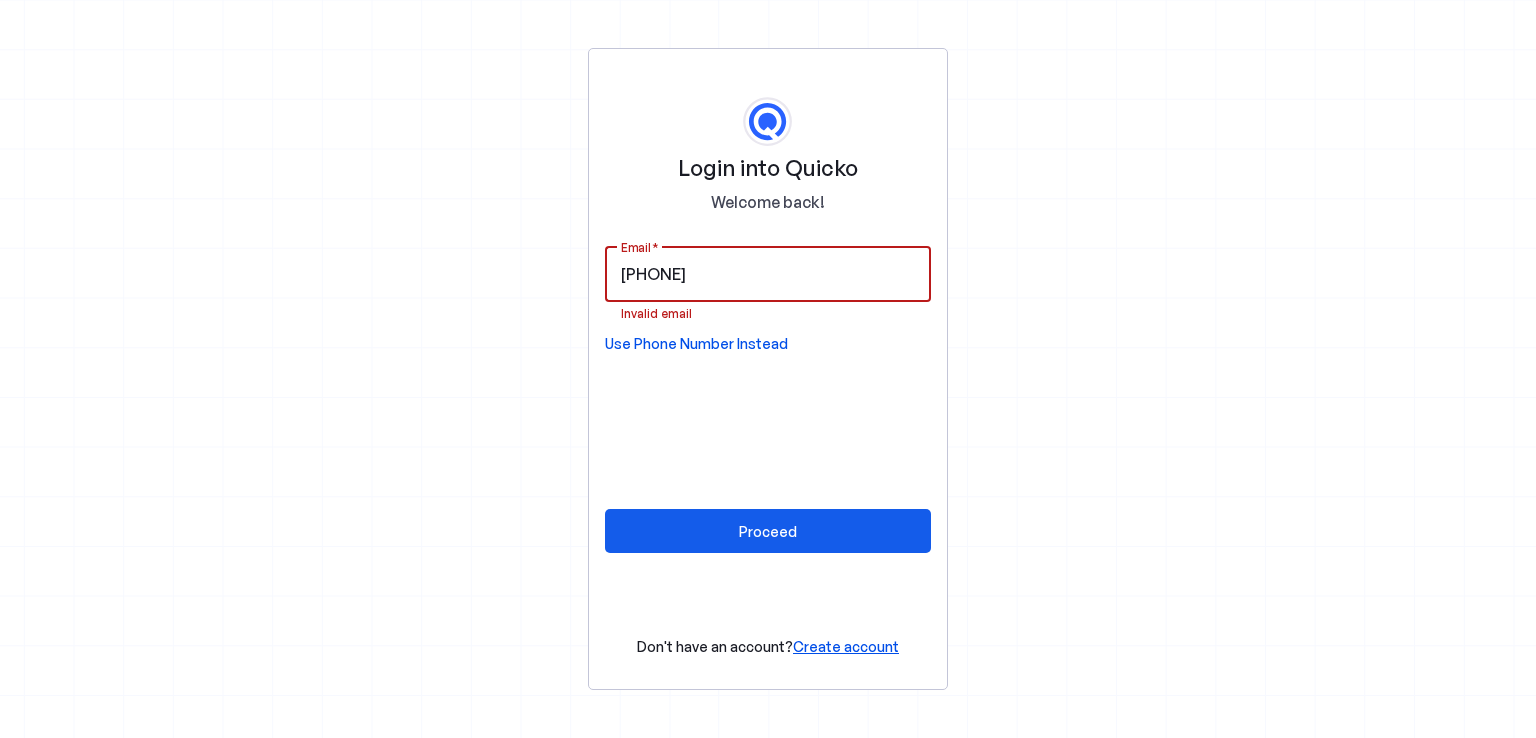 type on "8097309597" 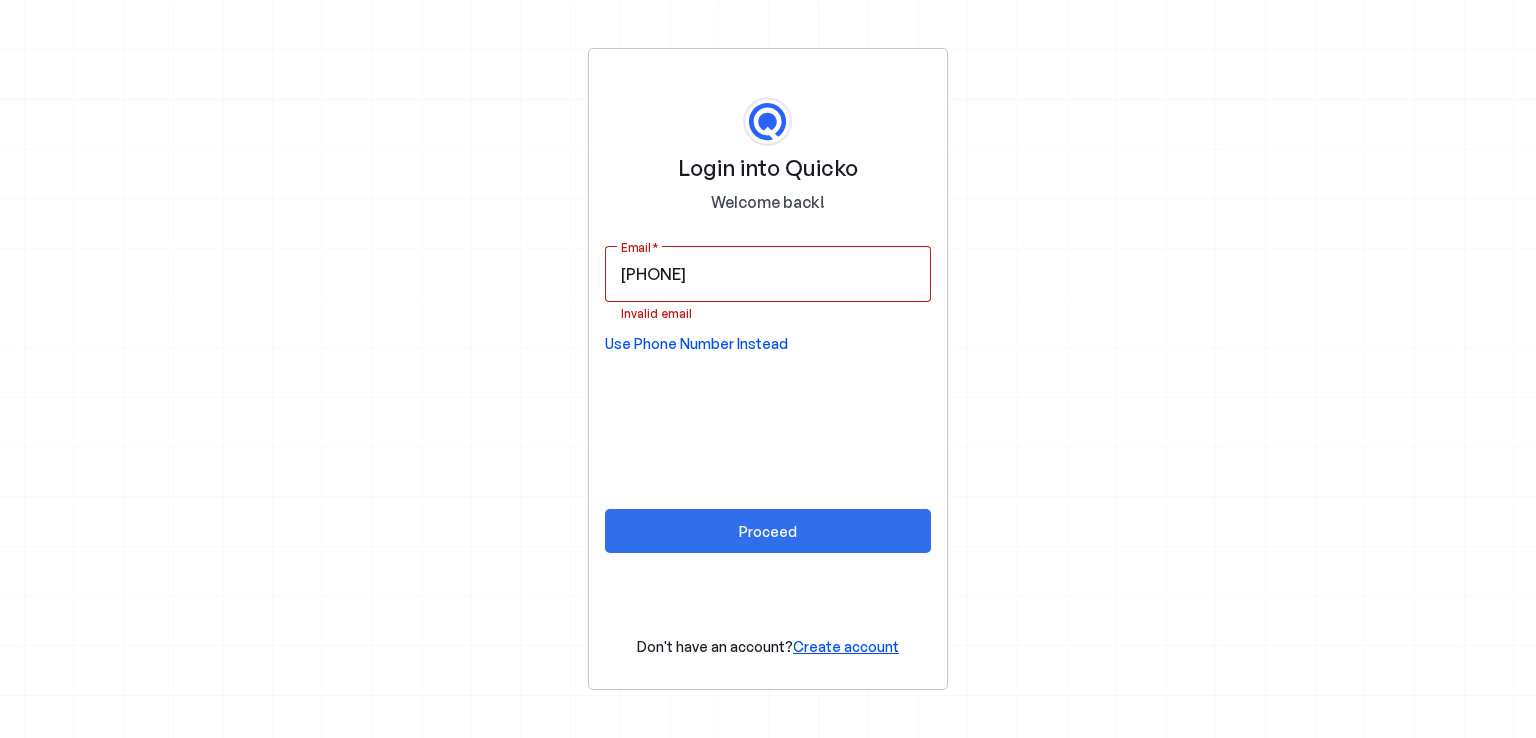 click at bounding box center [768, 531] 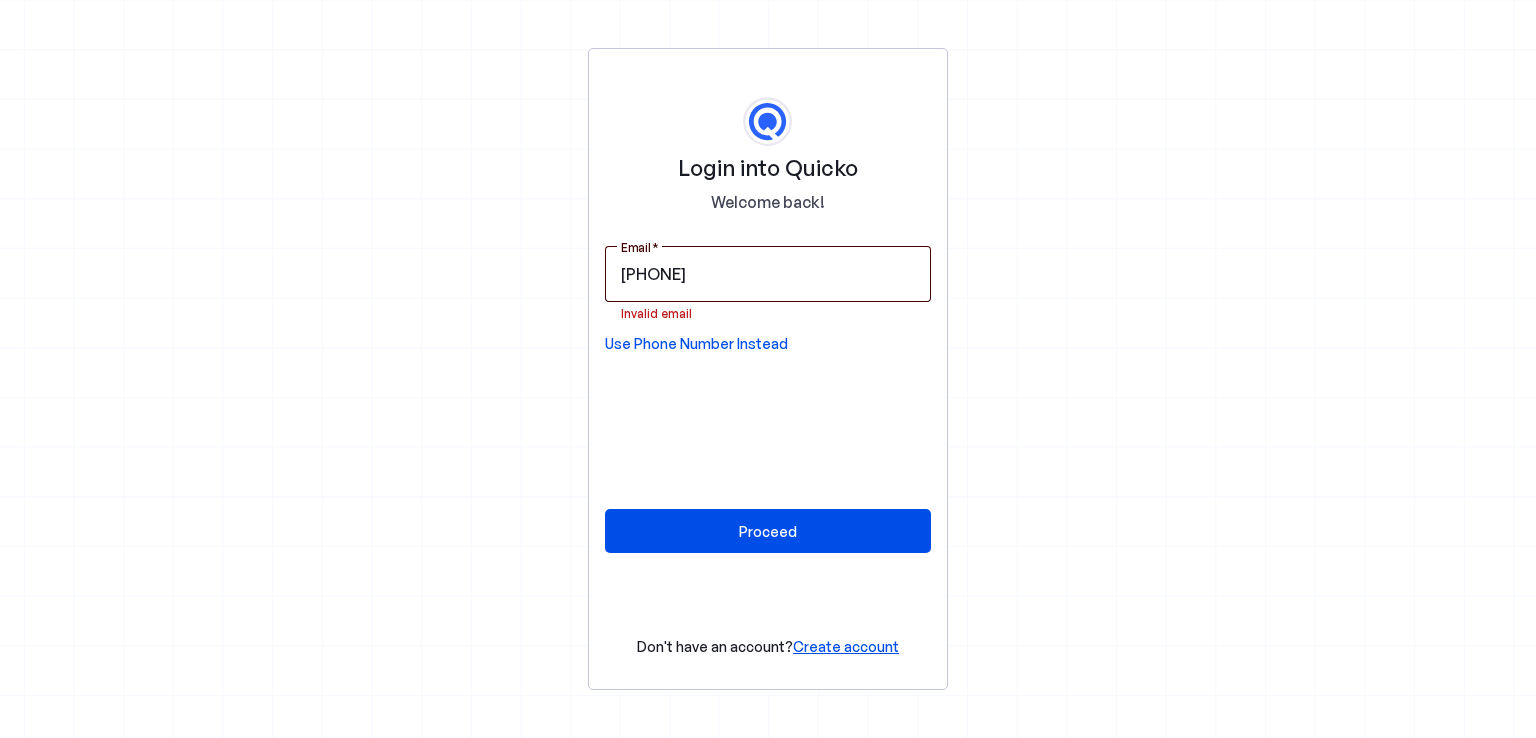click on "8097309597" at bounding box center [768, 274] 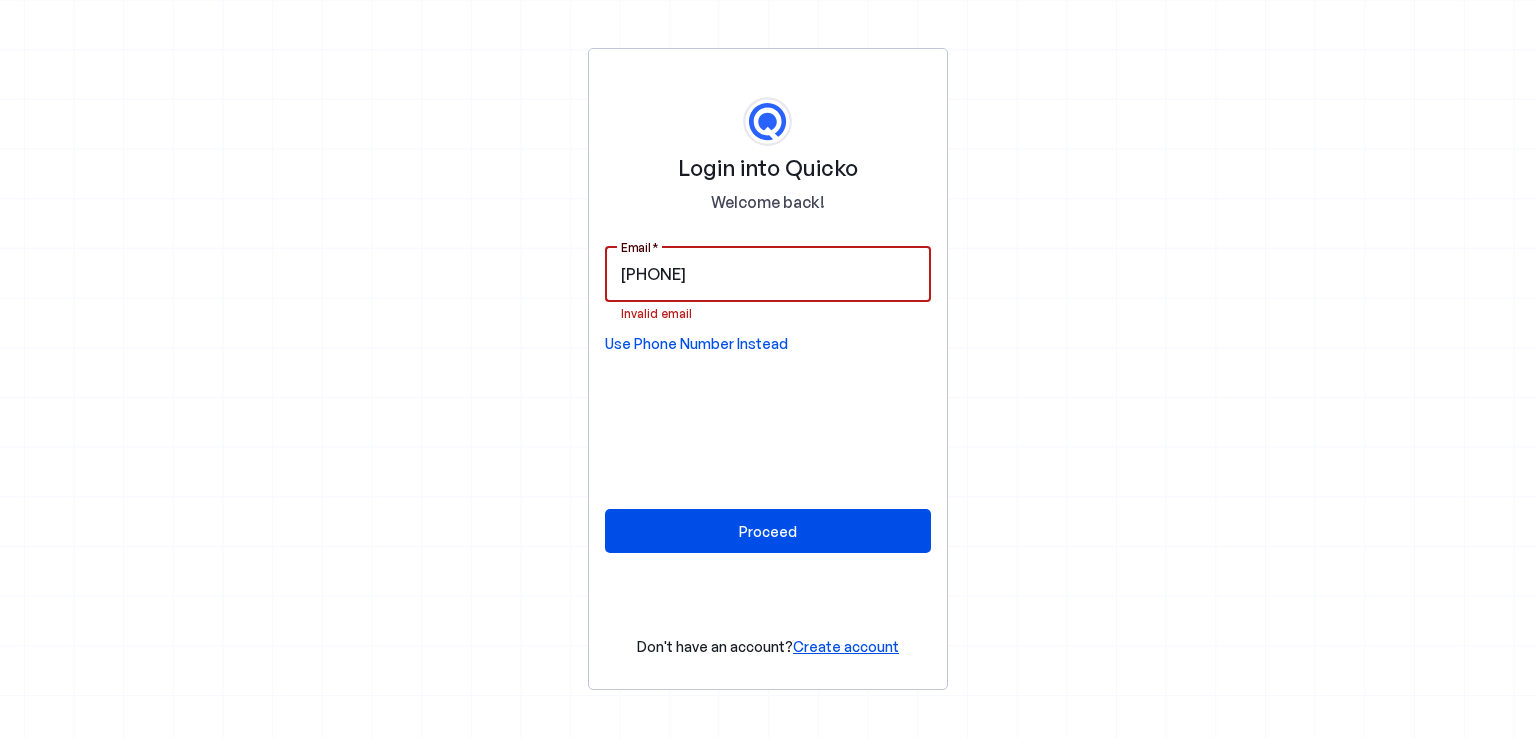 click on "8097309597" at bounding box center [768, 274] 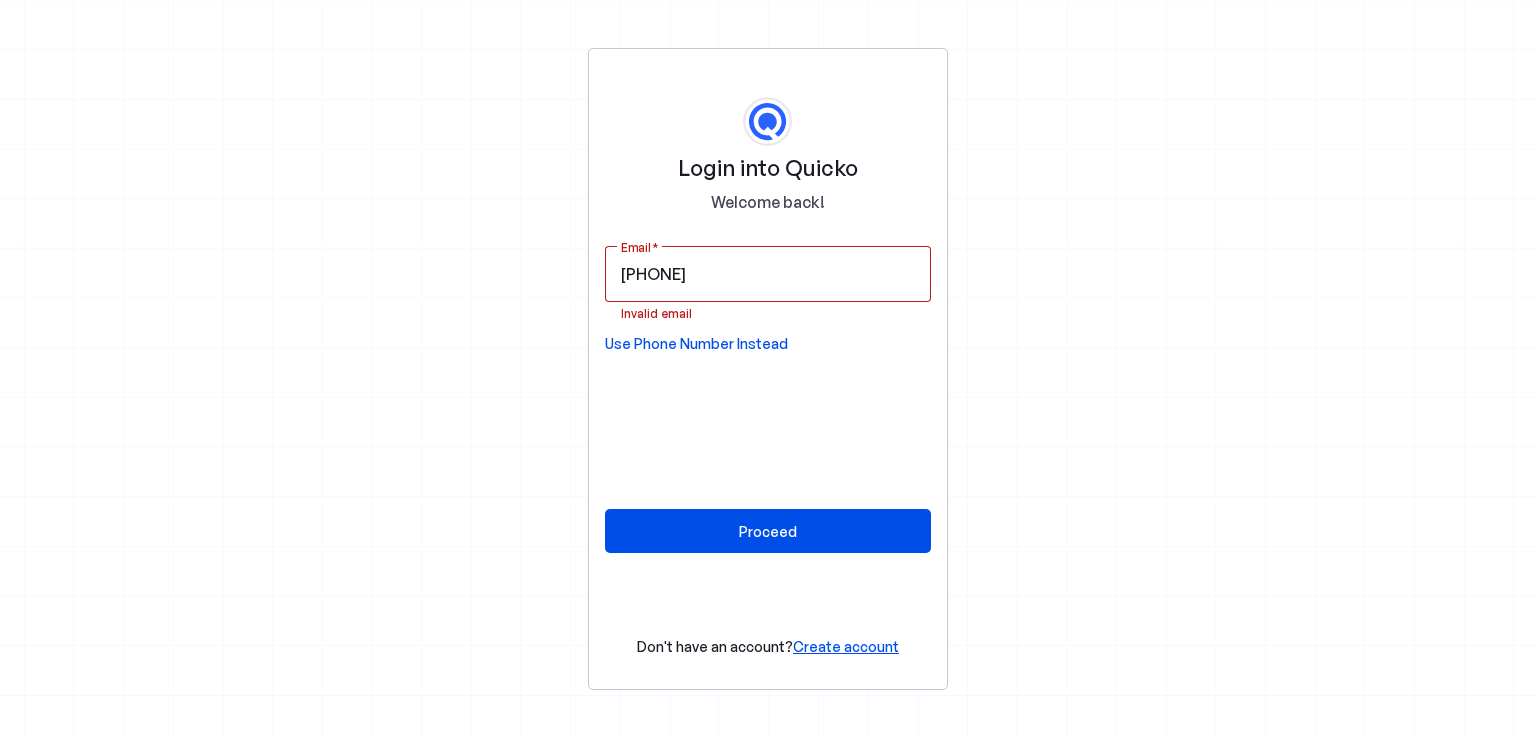 click on "Use Phone Number Instead" at bounding box center [696, 344] 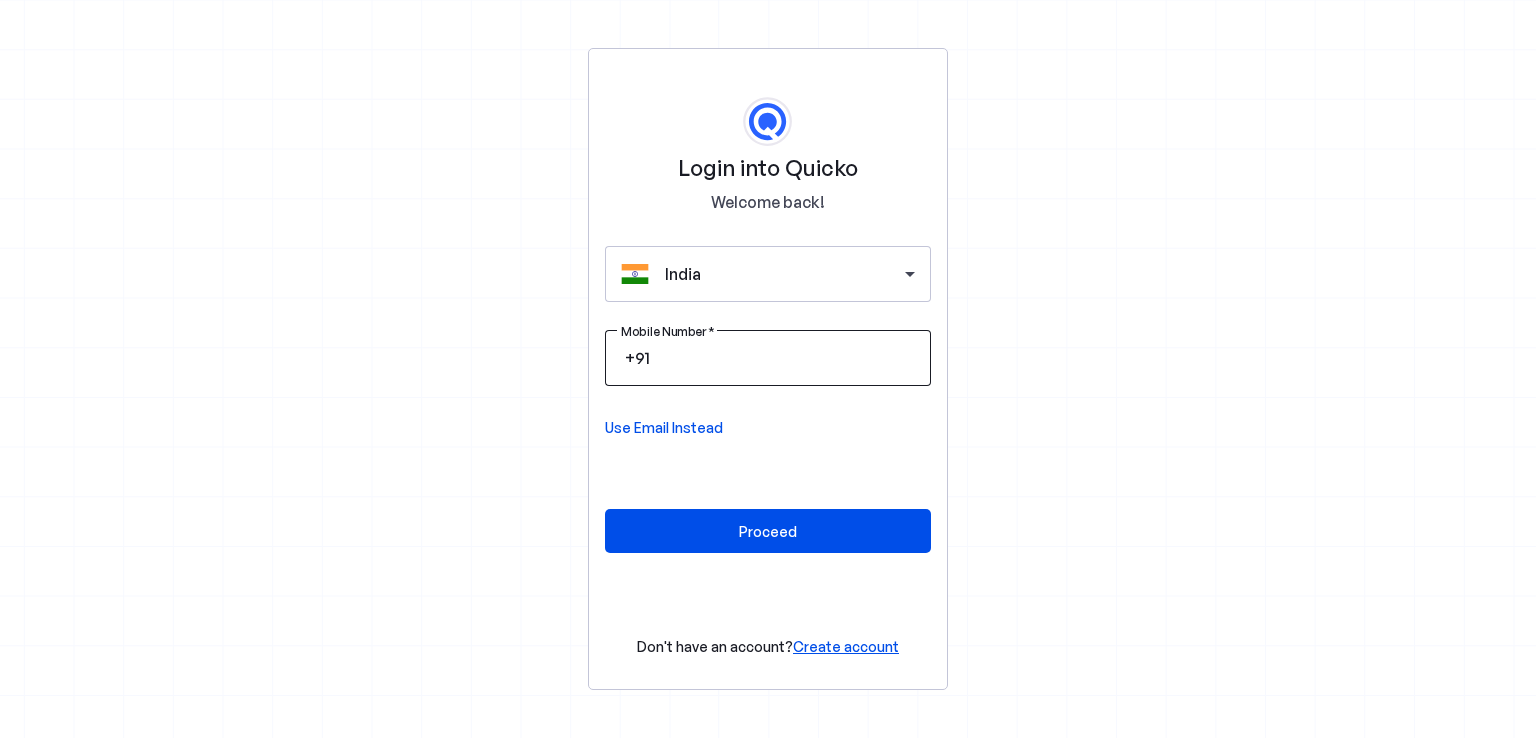drag, startPoint x: 720, startPoint y: 381, endPoint x: 717, endPoint y: 364, distance: 17.262676 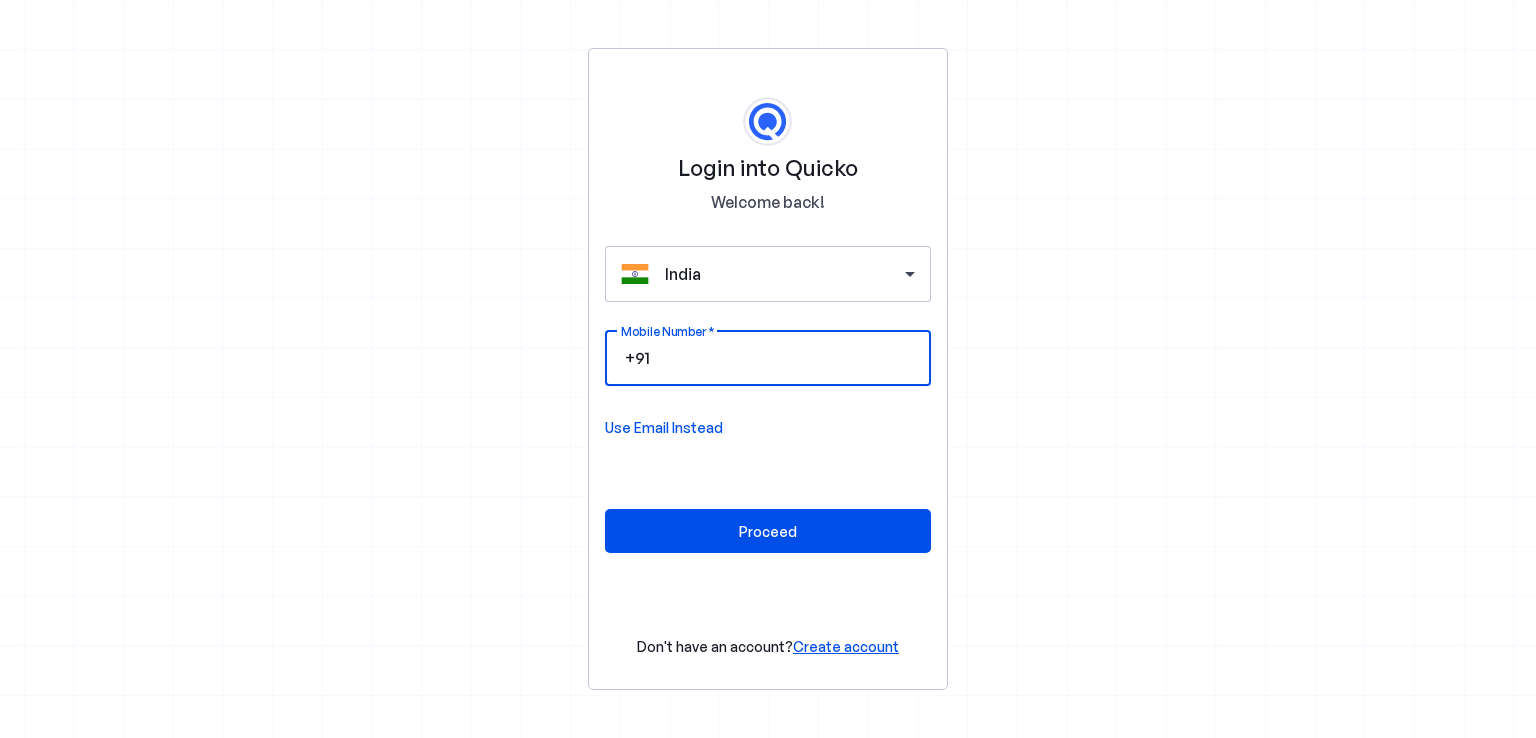click on "Mobile Number" at bounding box center (784, 358) 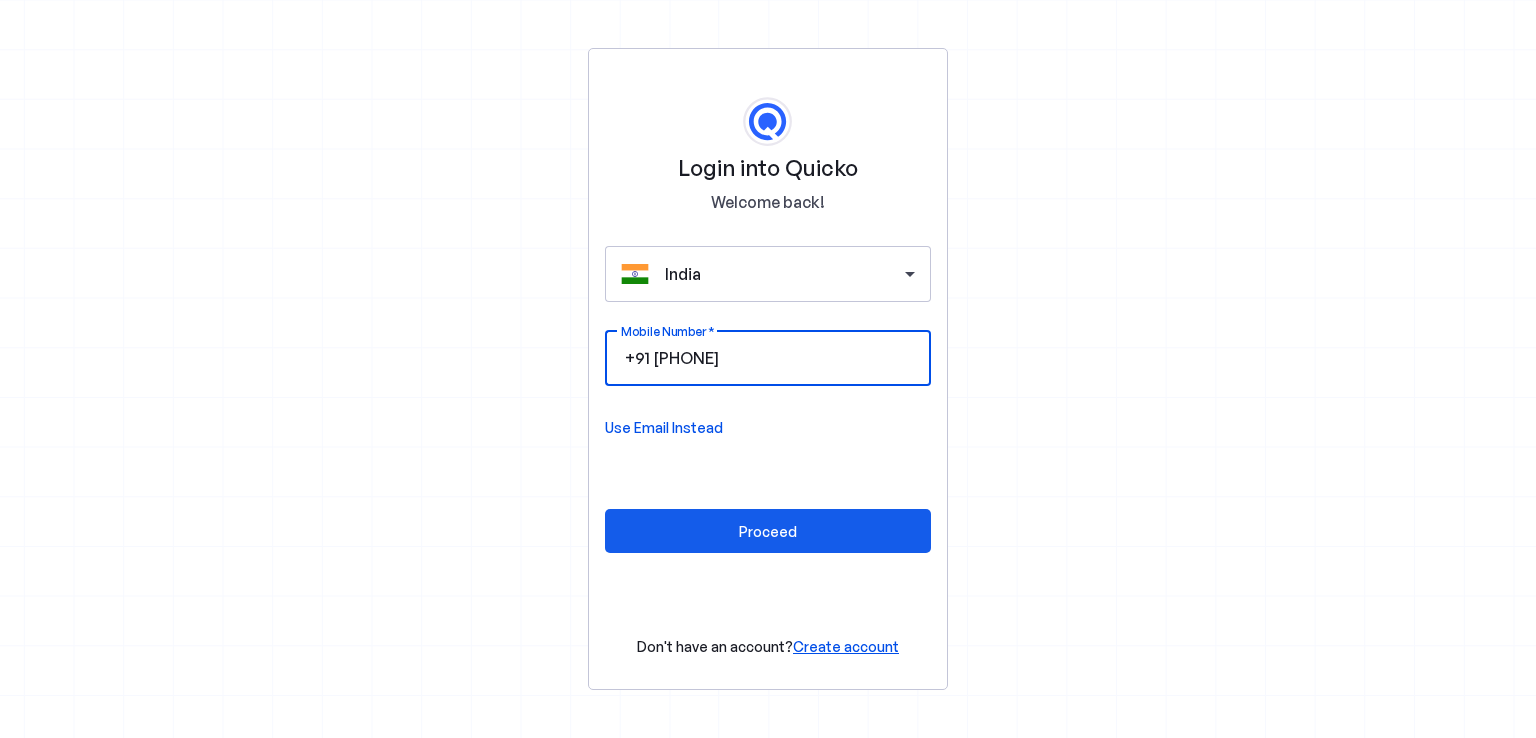 type on "8097309597" 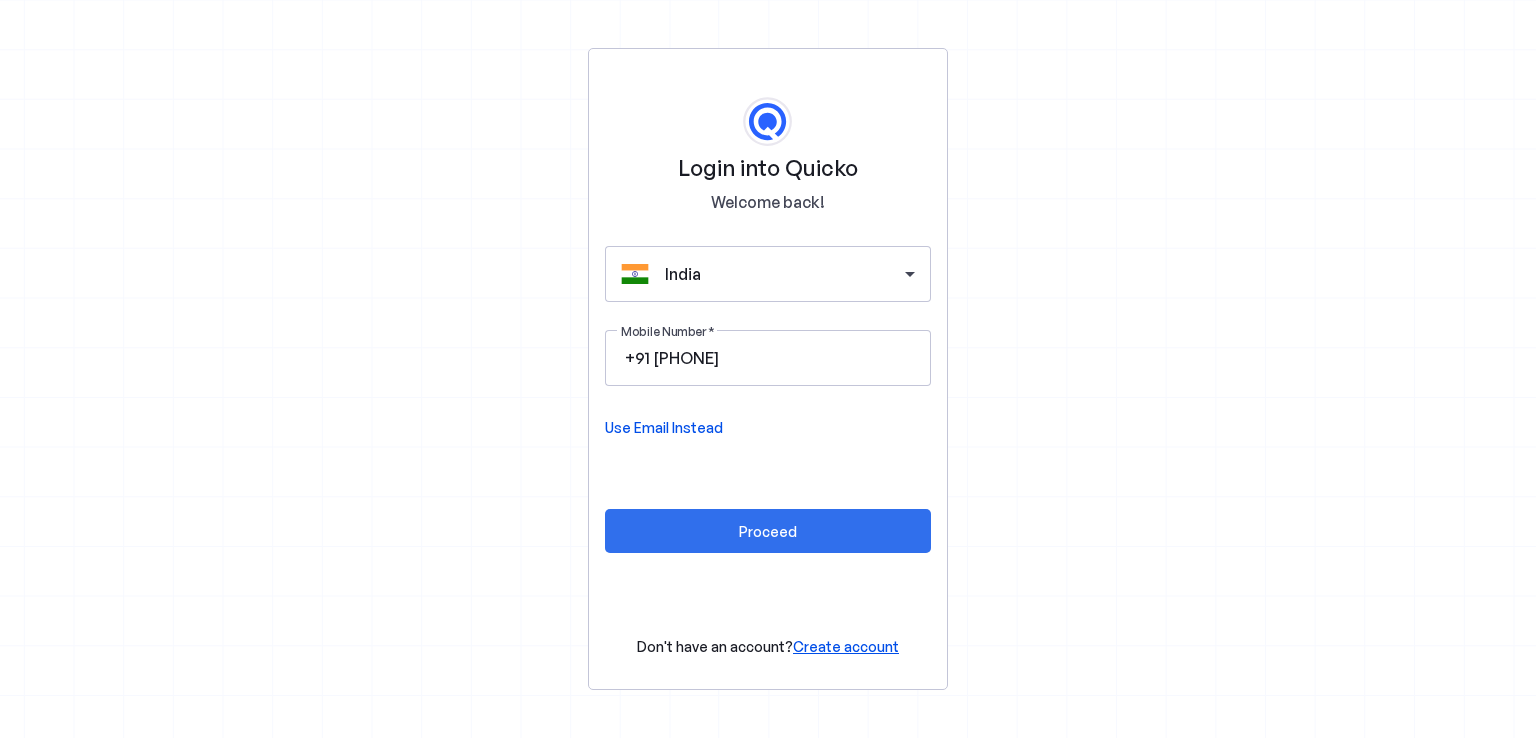 click at bounding box center (768, 531) 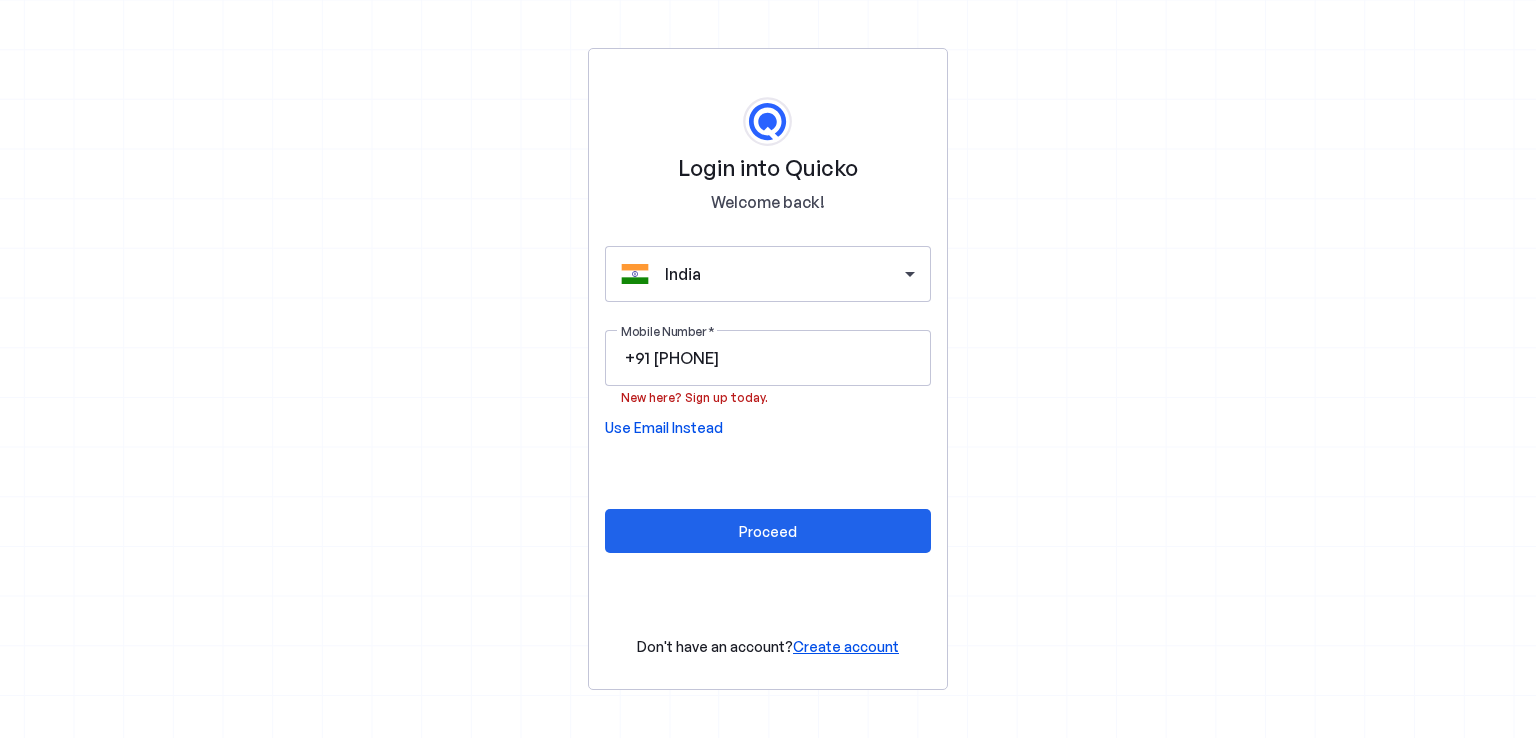 click at bounding box center [768, 531] 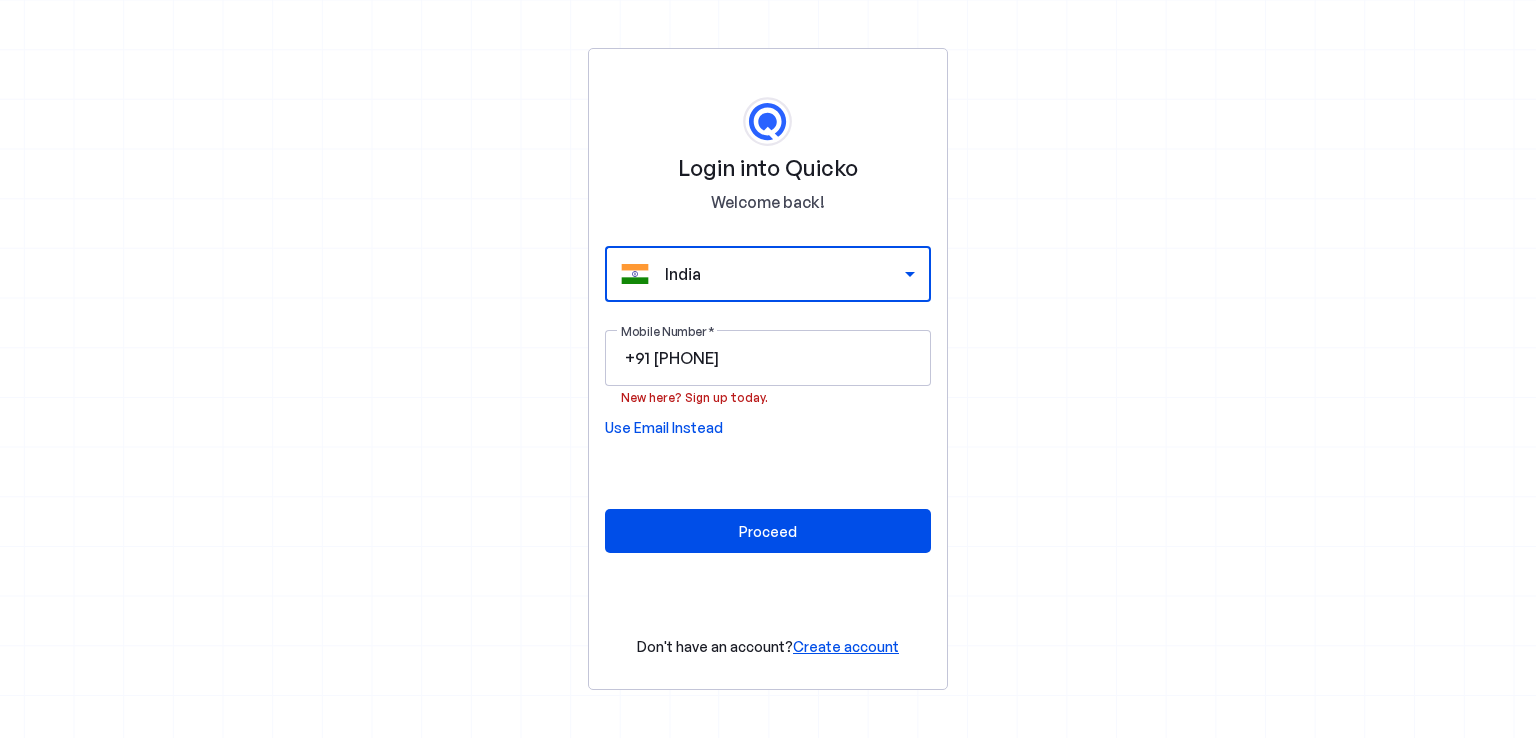 click at bounding box center (910, 274) 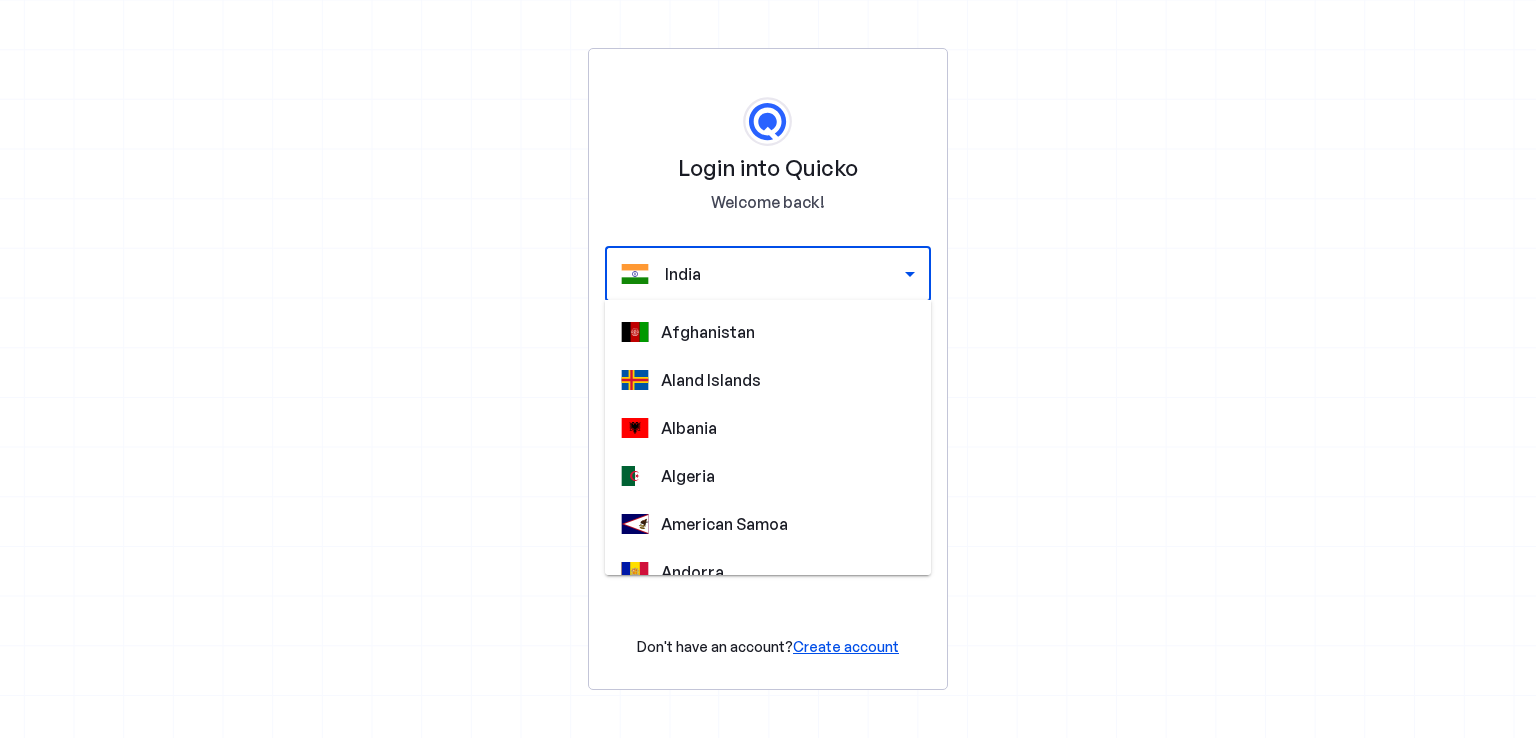 scroll, scrollTop: 4628, scrollLeft: 0, axis: vertical 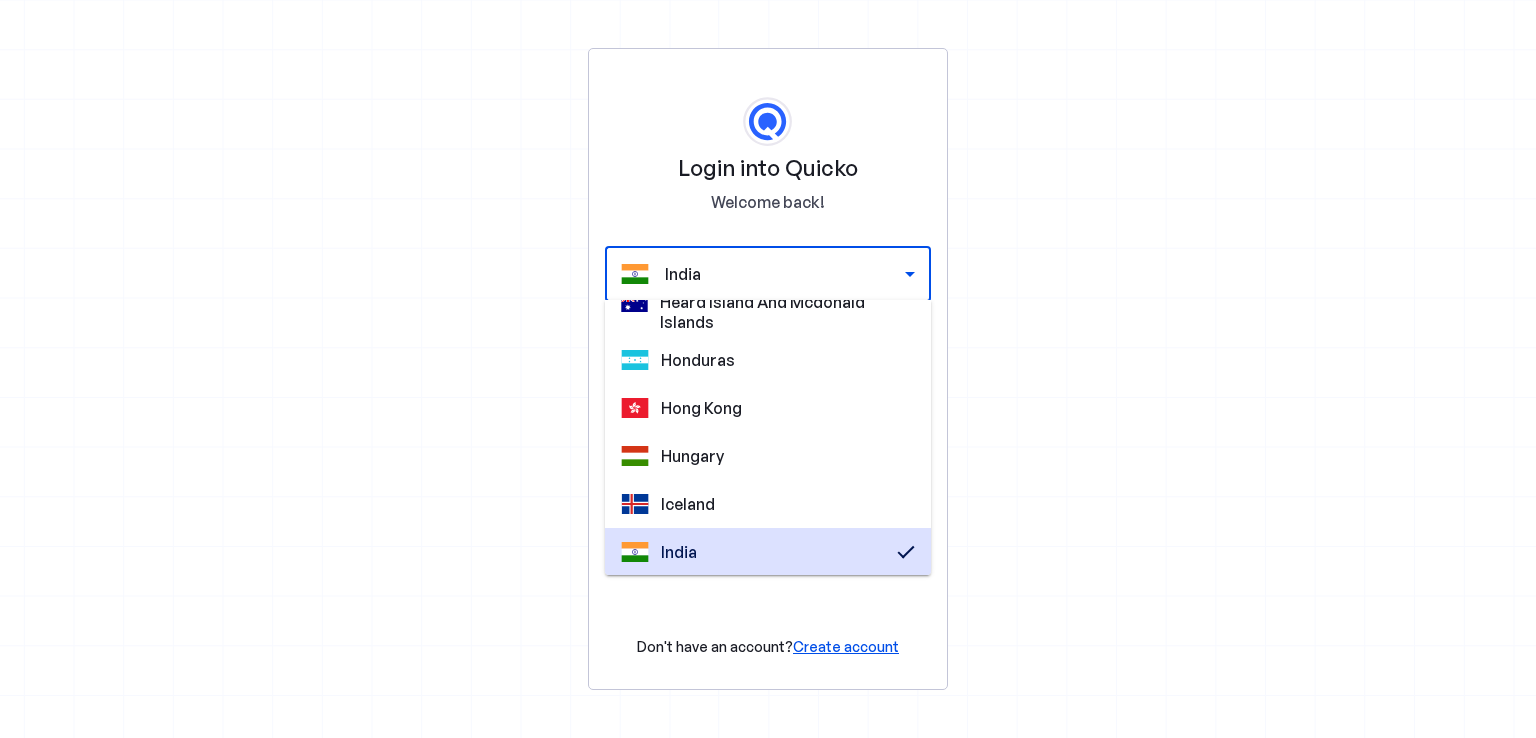 click at bounding box center [768, 369] 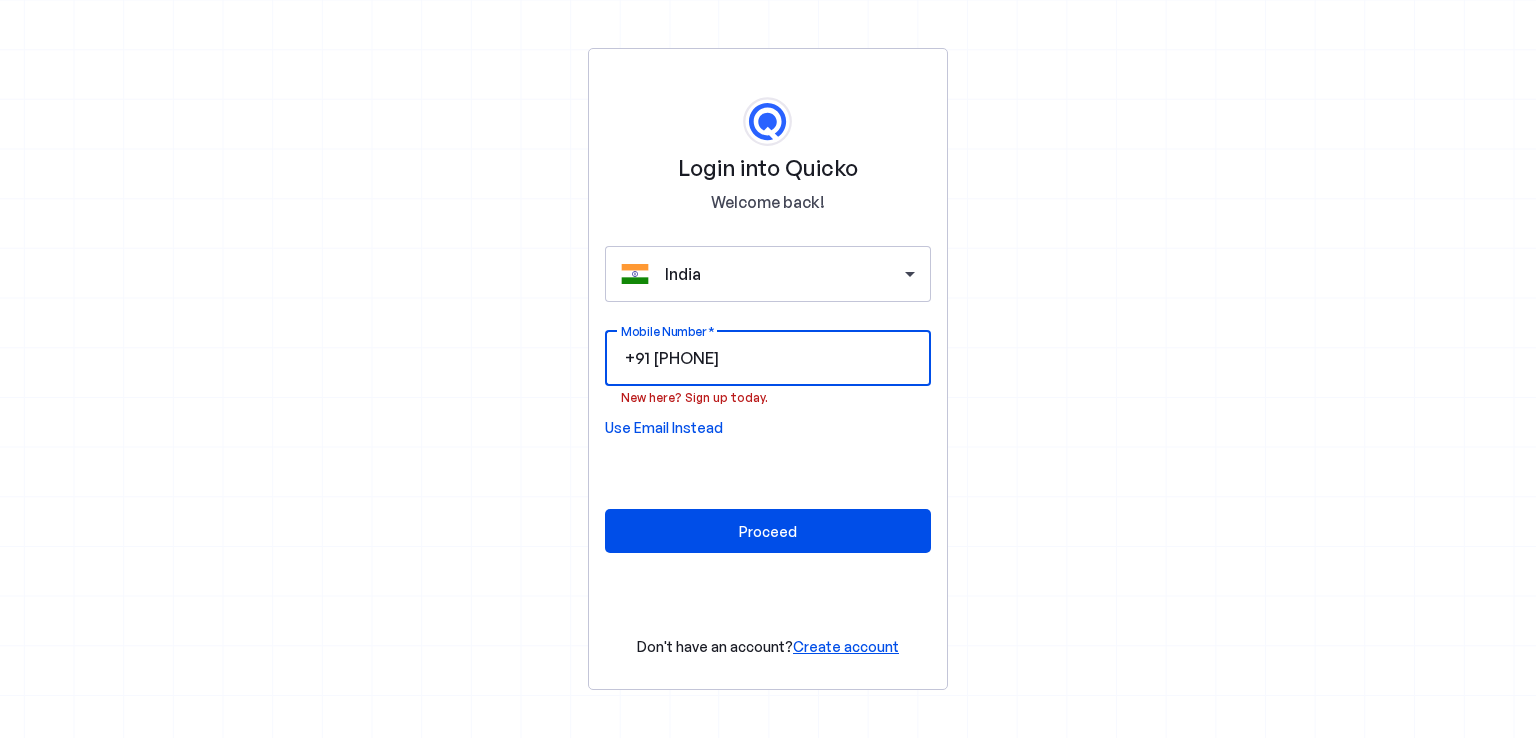 click on "8097309597" at bounding box center (784, 358) 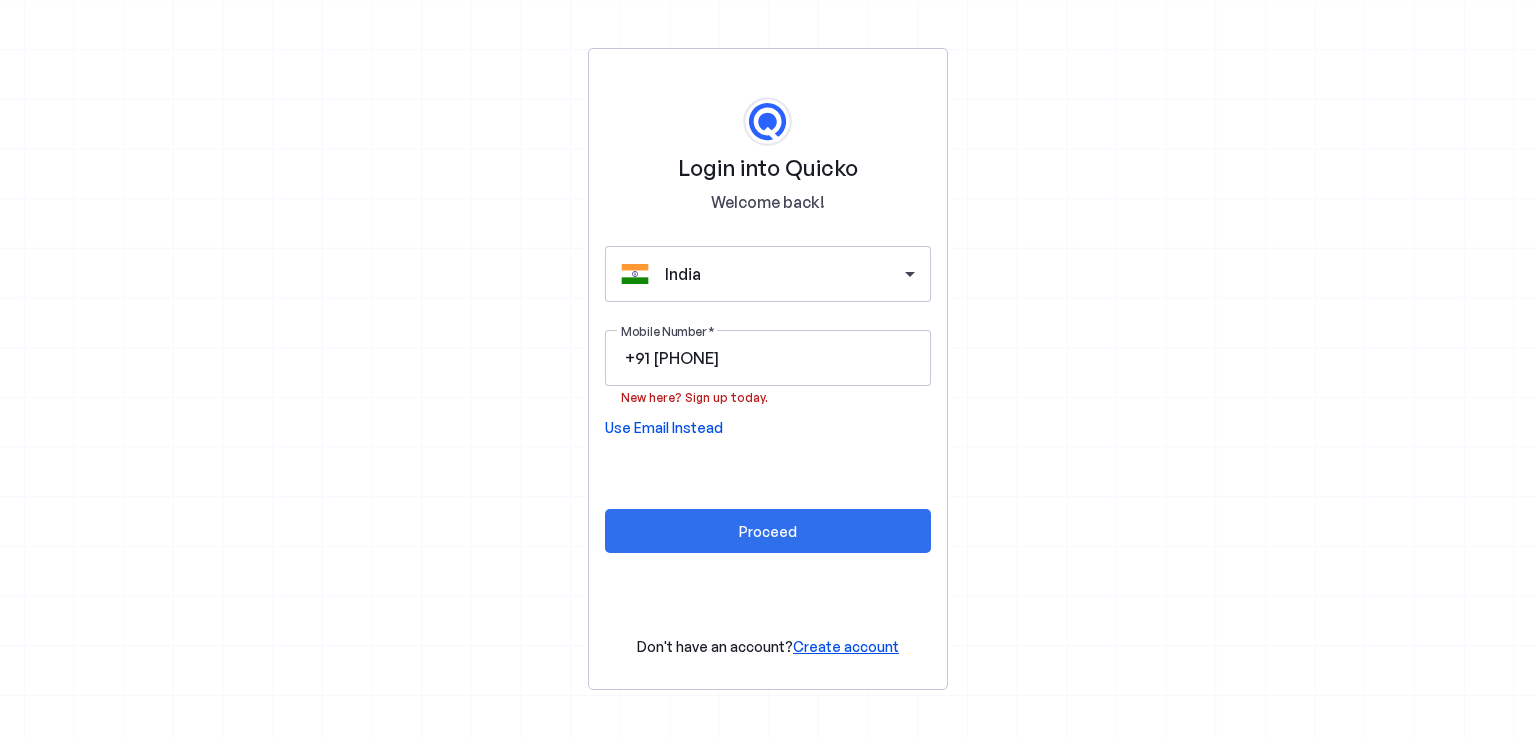 click at bounding box center [768, 531] 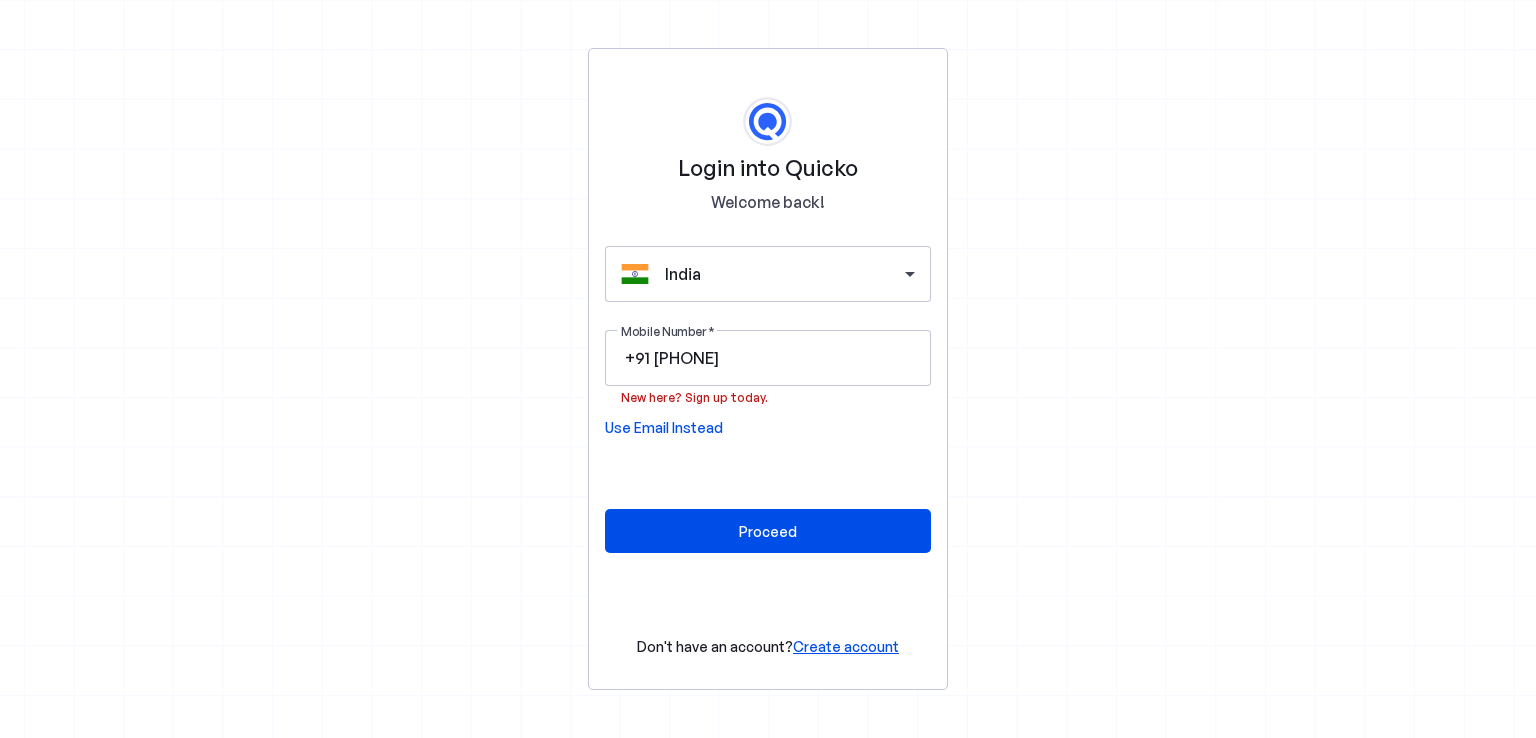 click on "Create account" at bounding box center (846, 646) 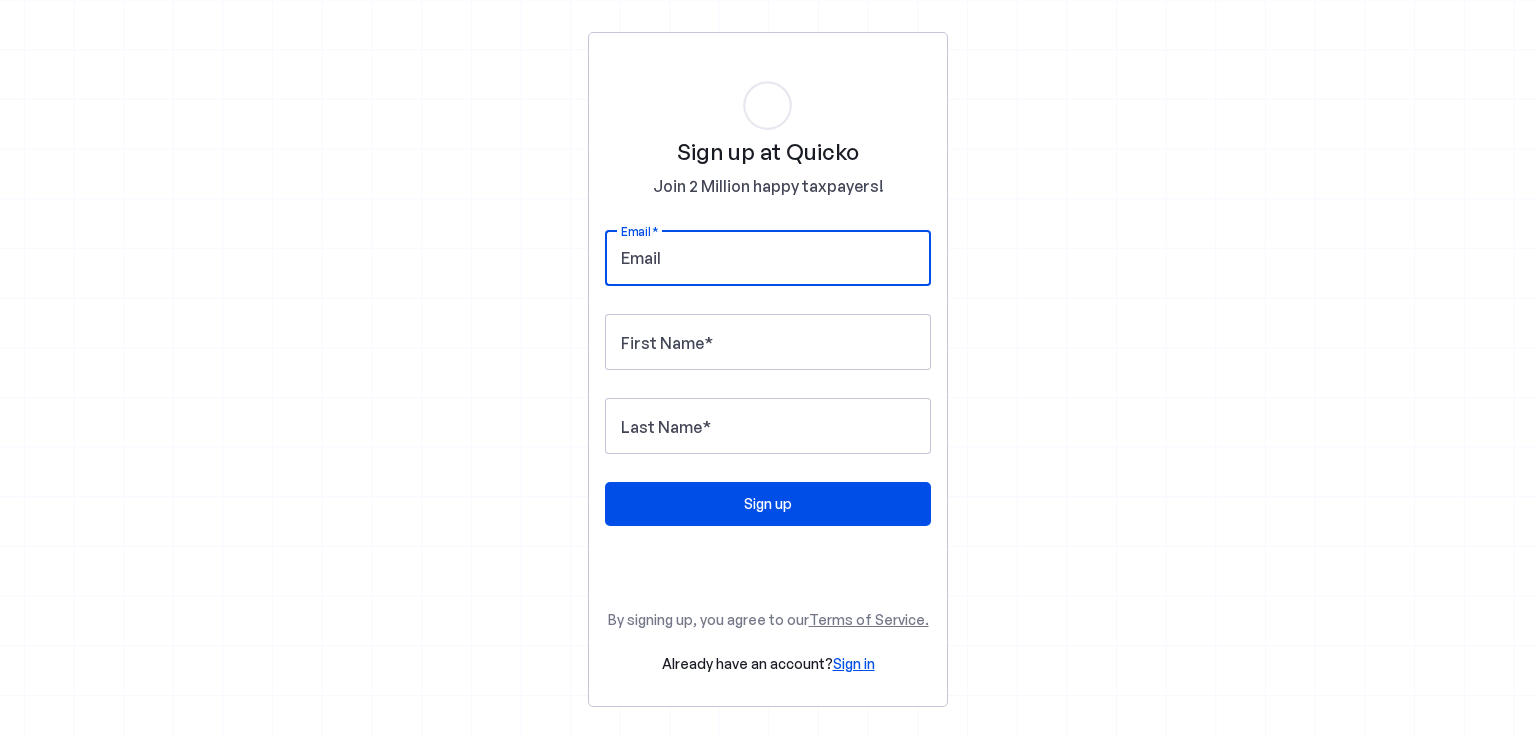 click on "Email" at bounding box center (768, 258) 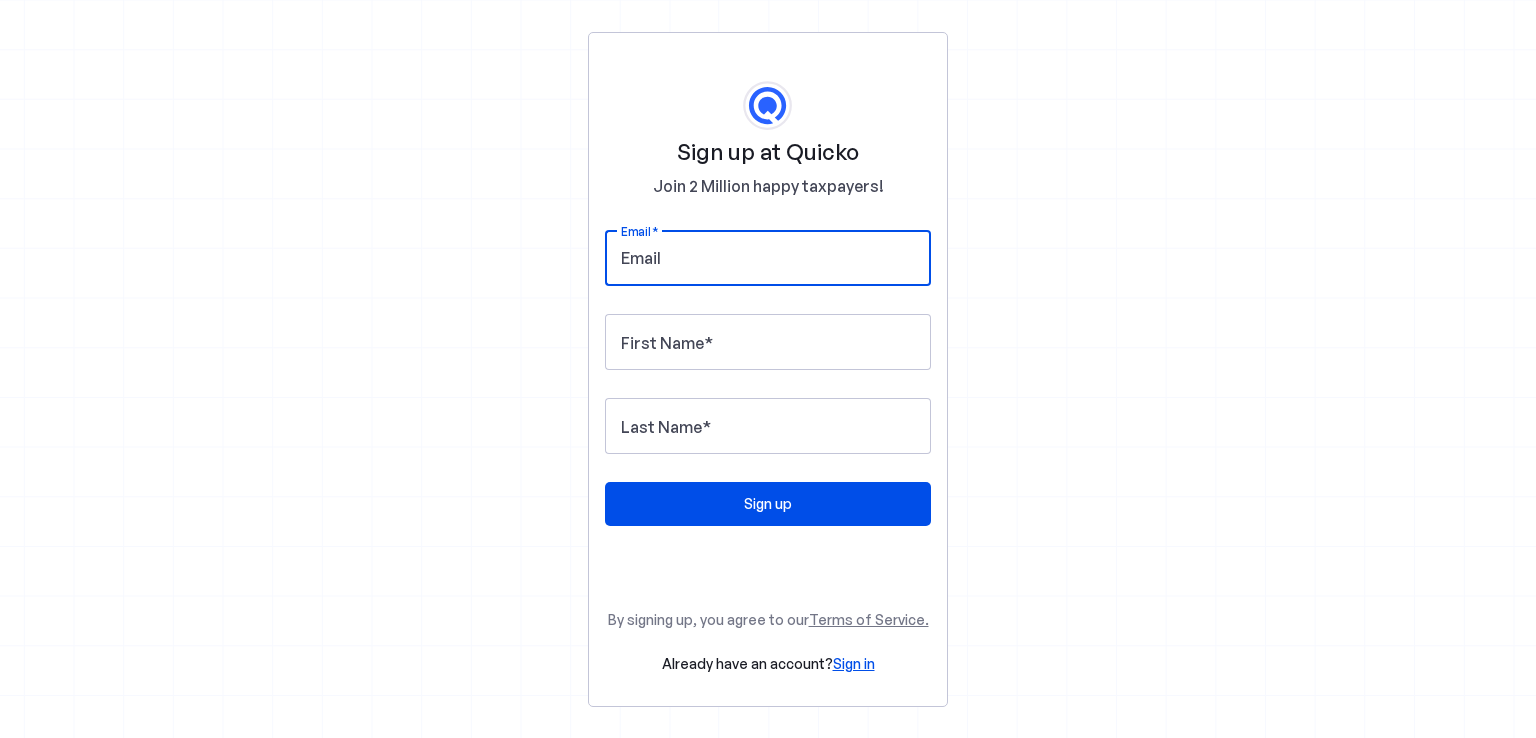 click on "Email" at bounding box center [768, 258] 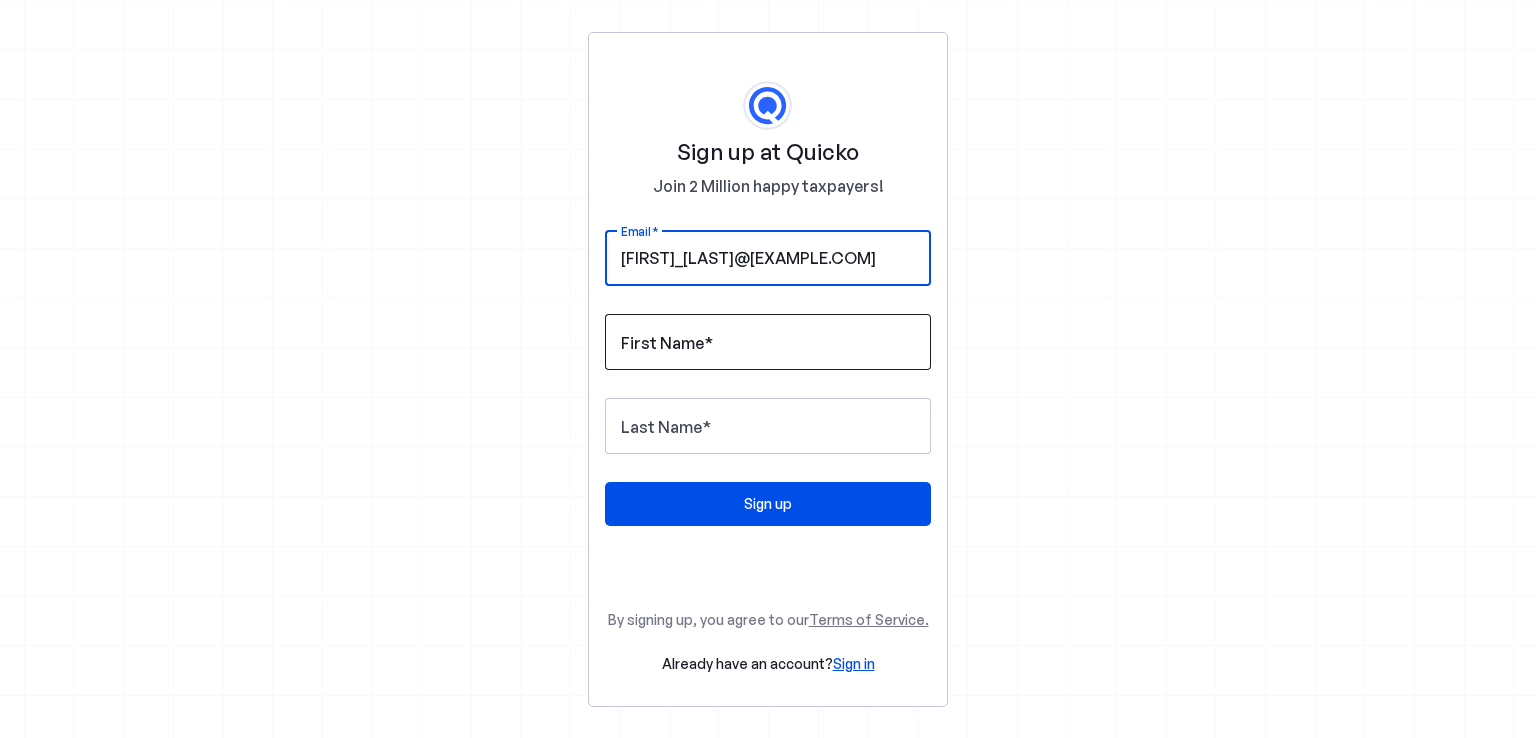 type on "suvarna_shapurkar@yahoo.com" 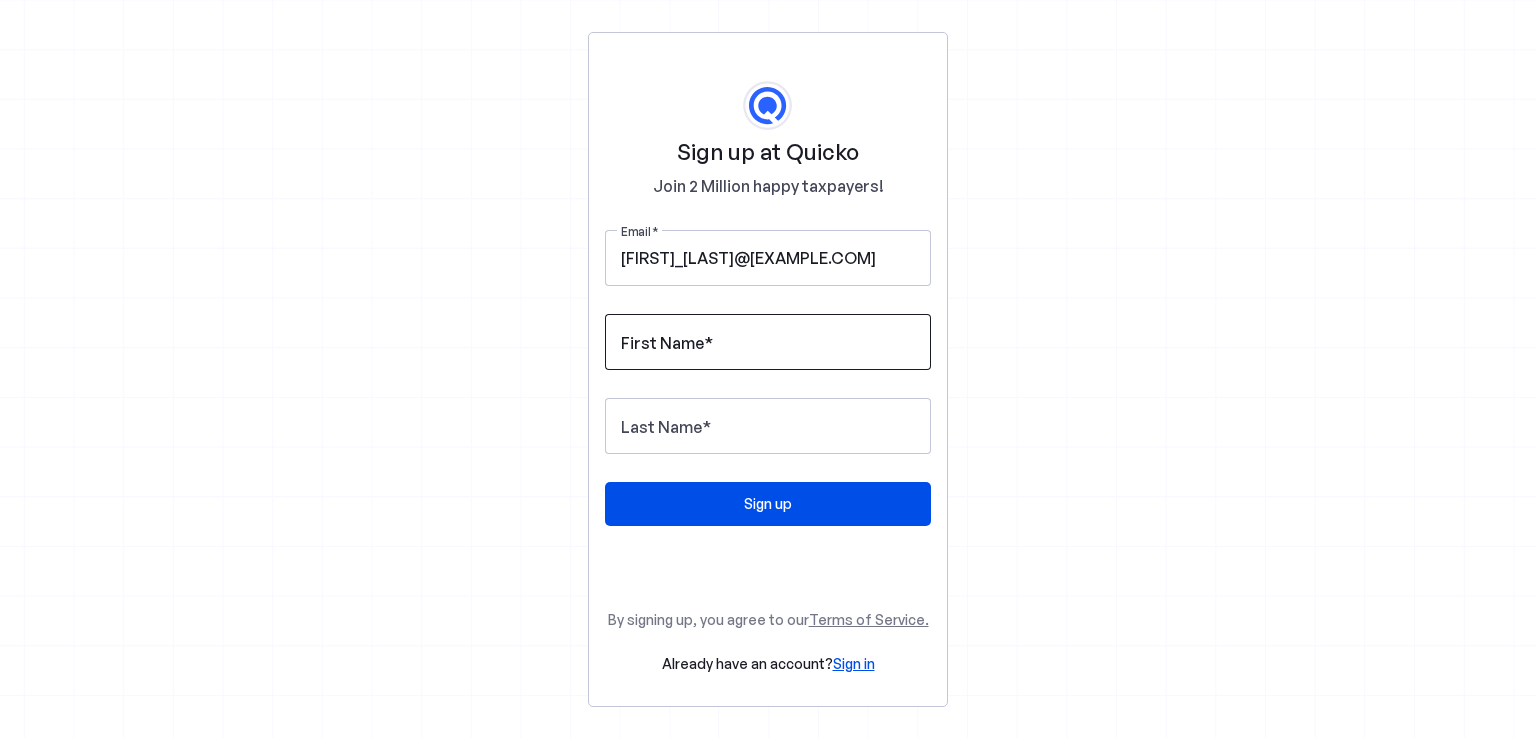 click on "First Name" at bounding box center (662, 343) 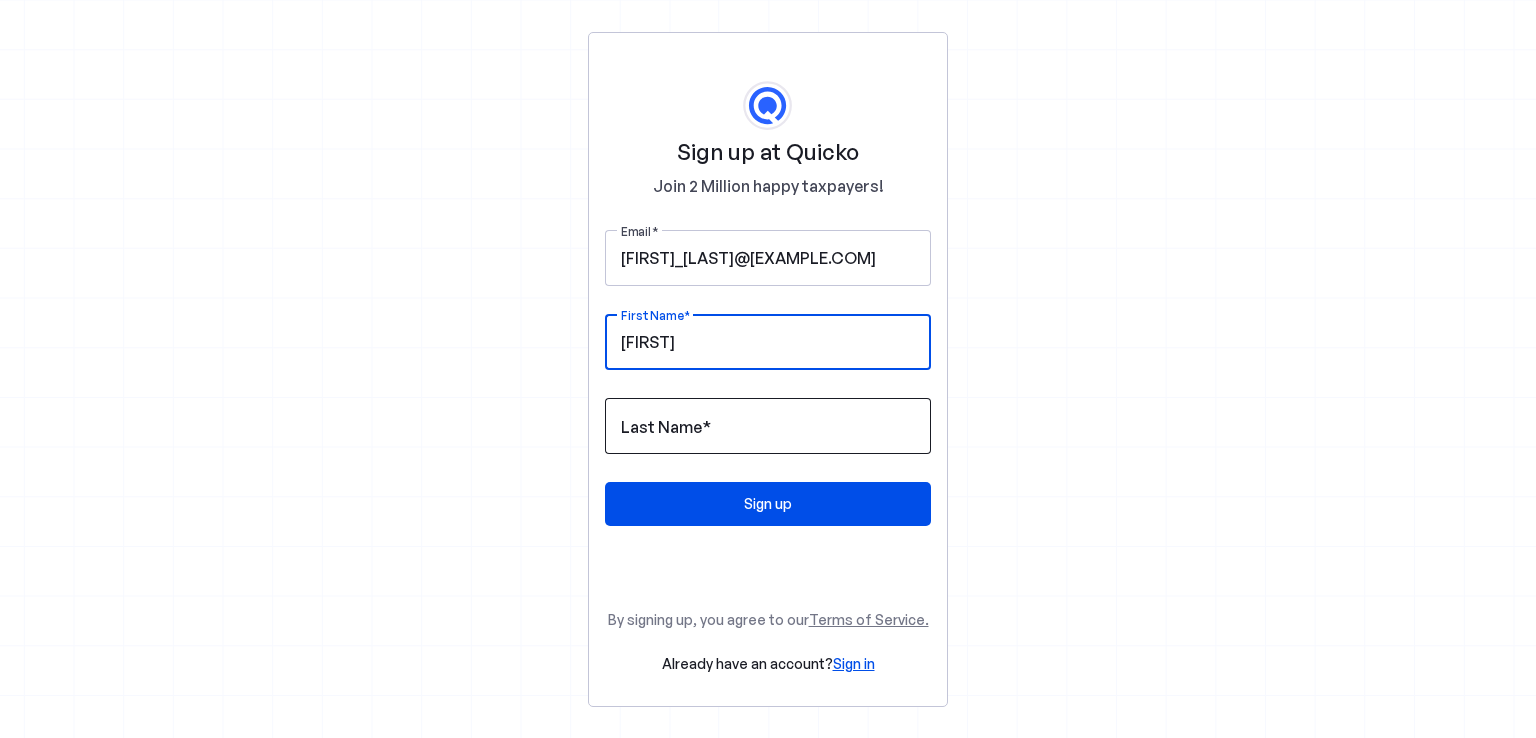 type on "suvarna" 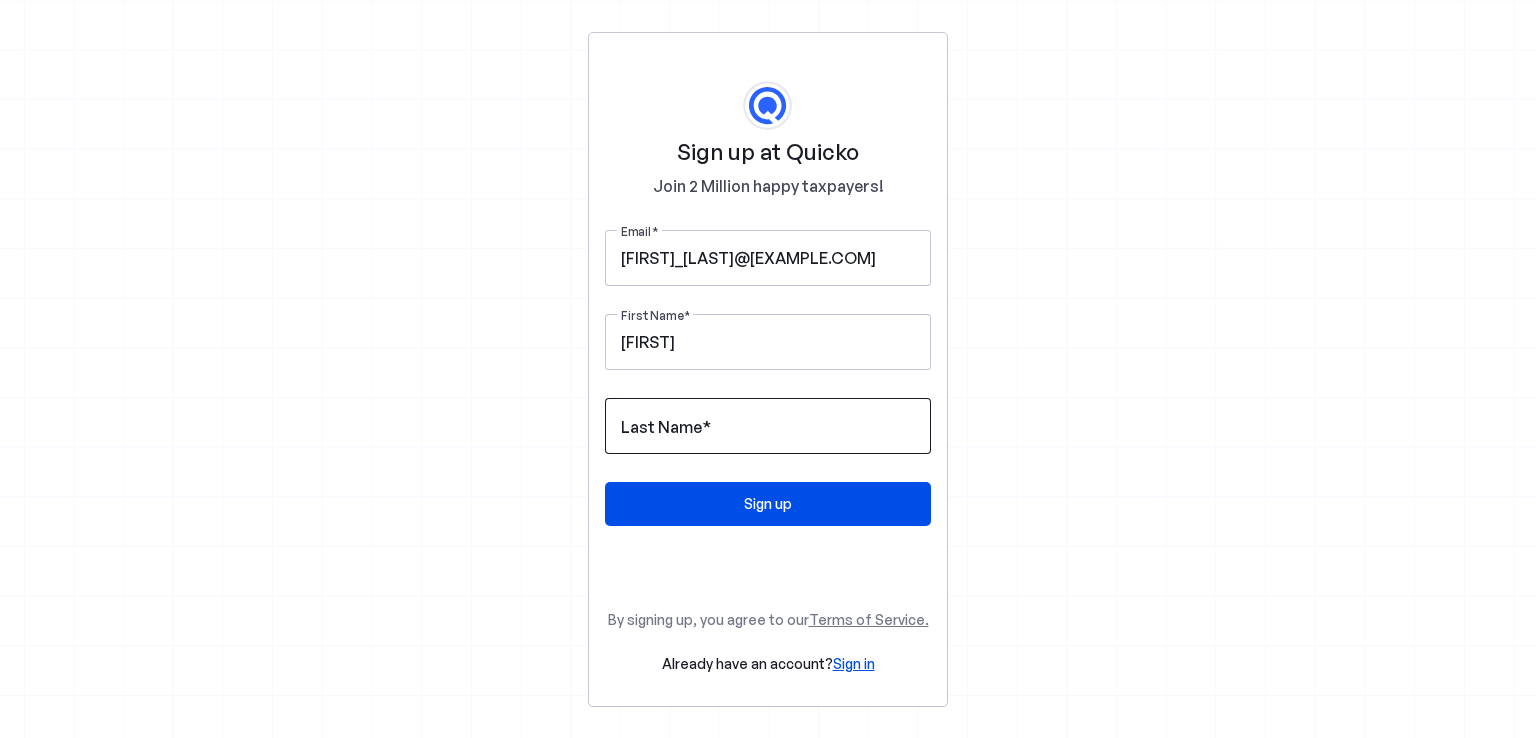 click at bounding box center (768, 426) 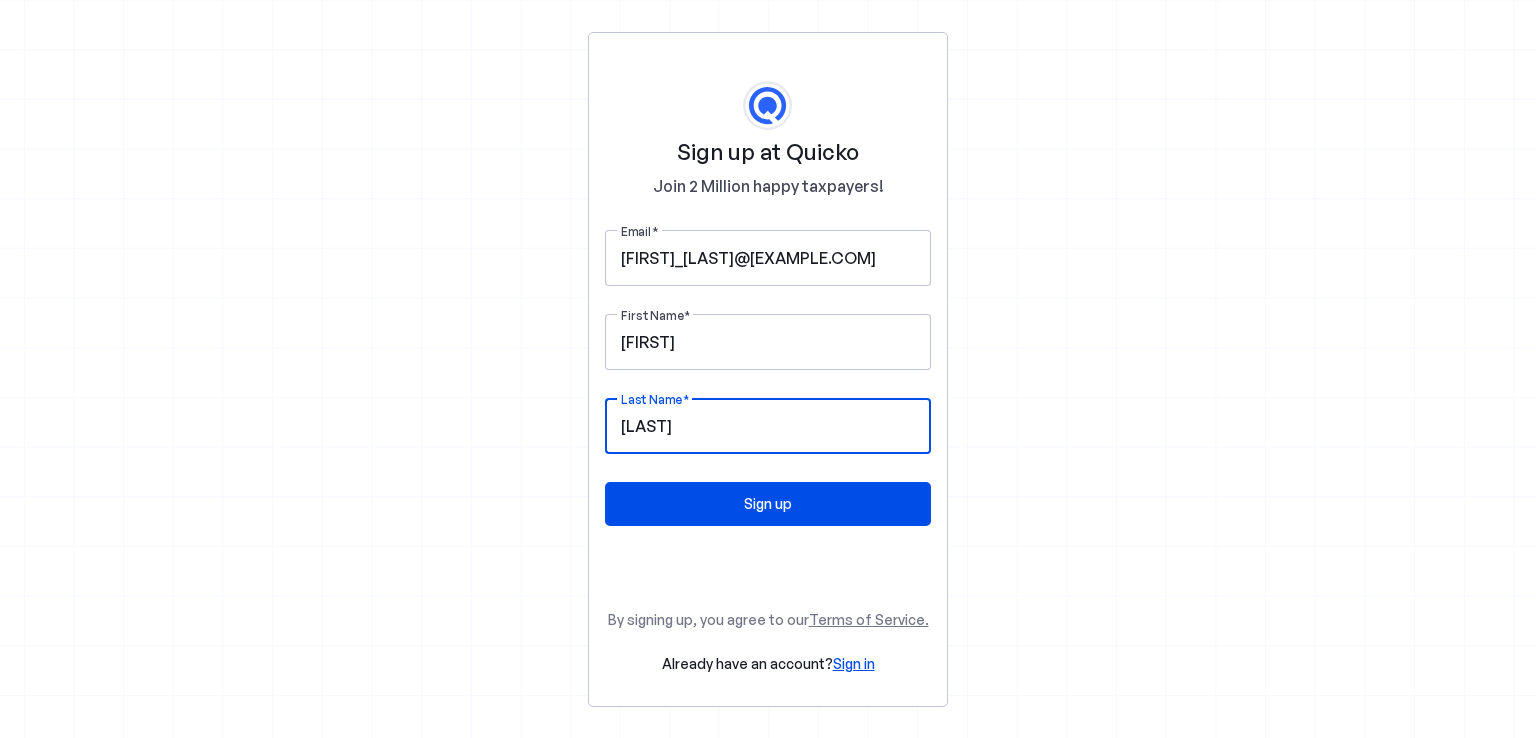 type on "shapurkar" 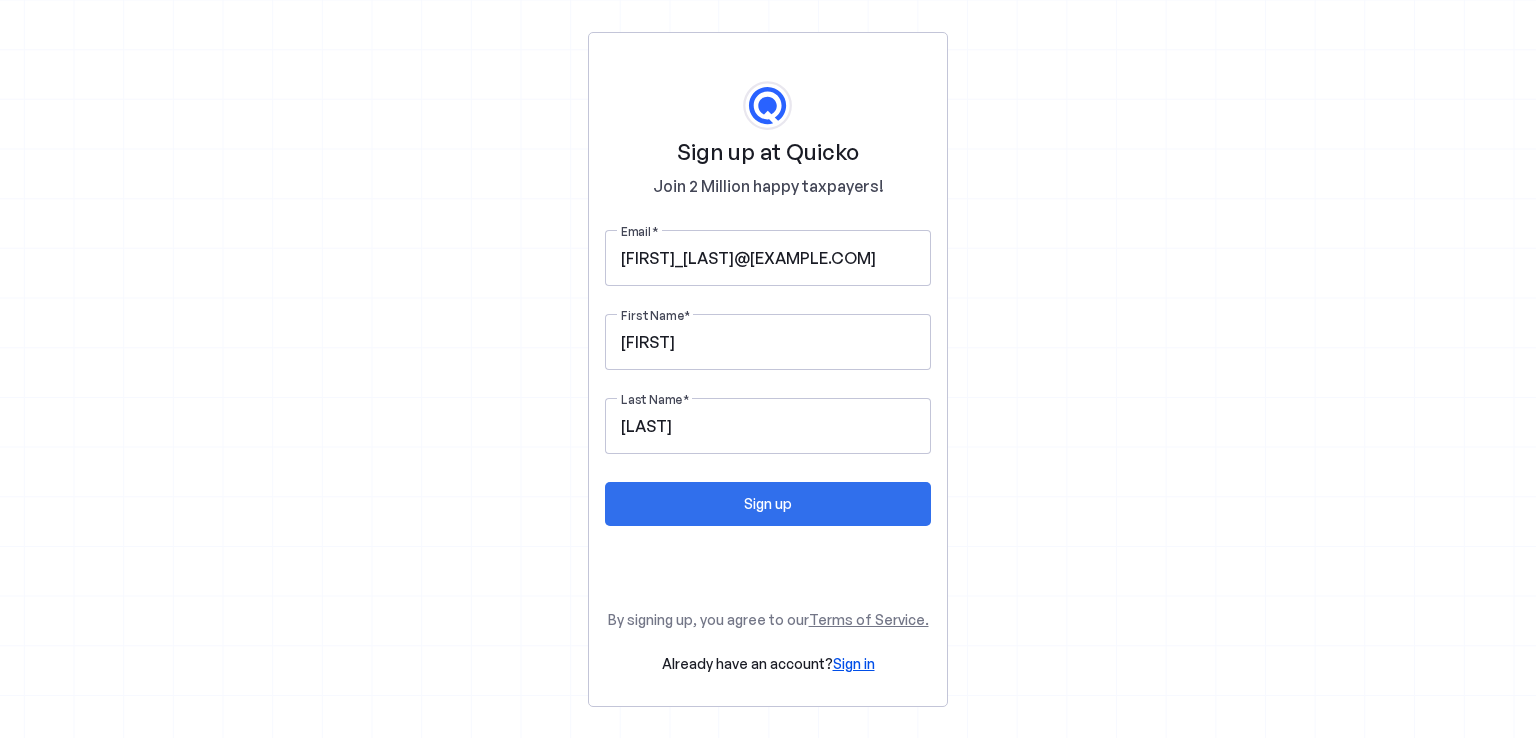 click at bounding box center [768, 504] 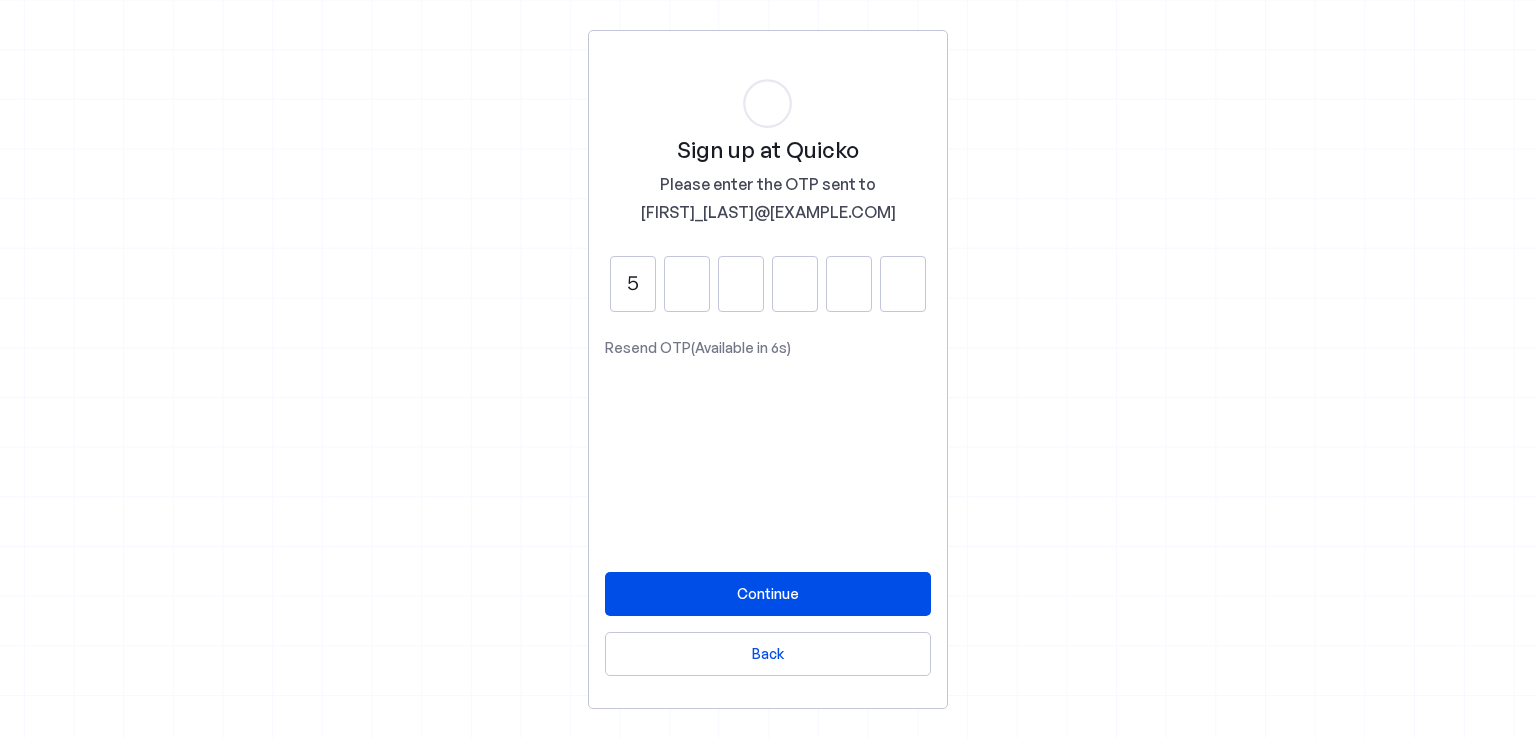 type on "5" 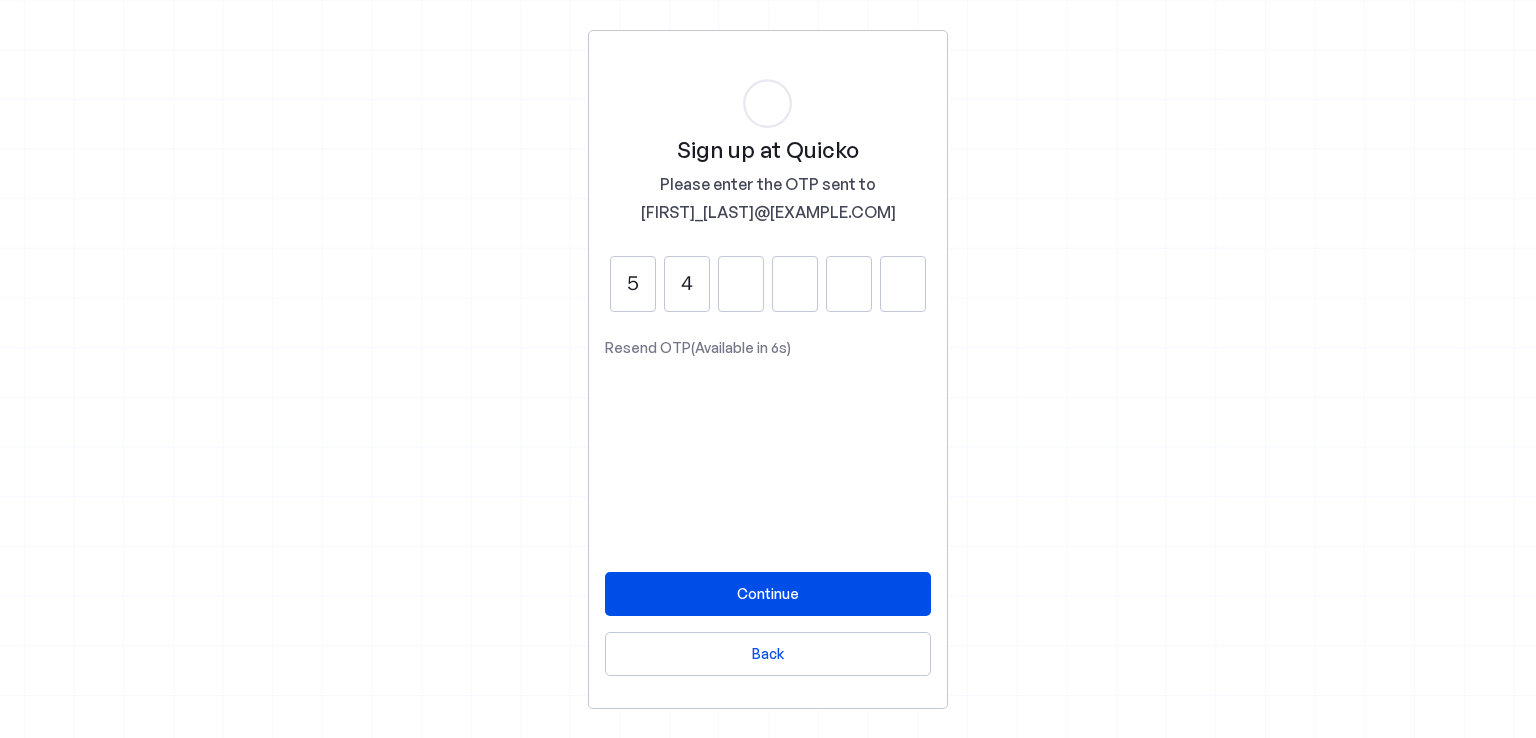type on "4" 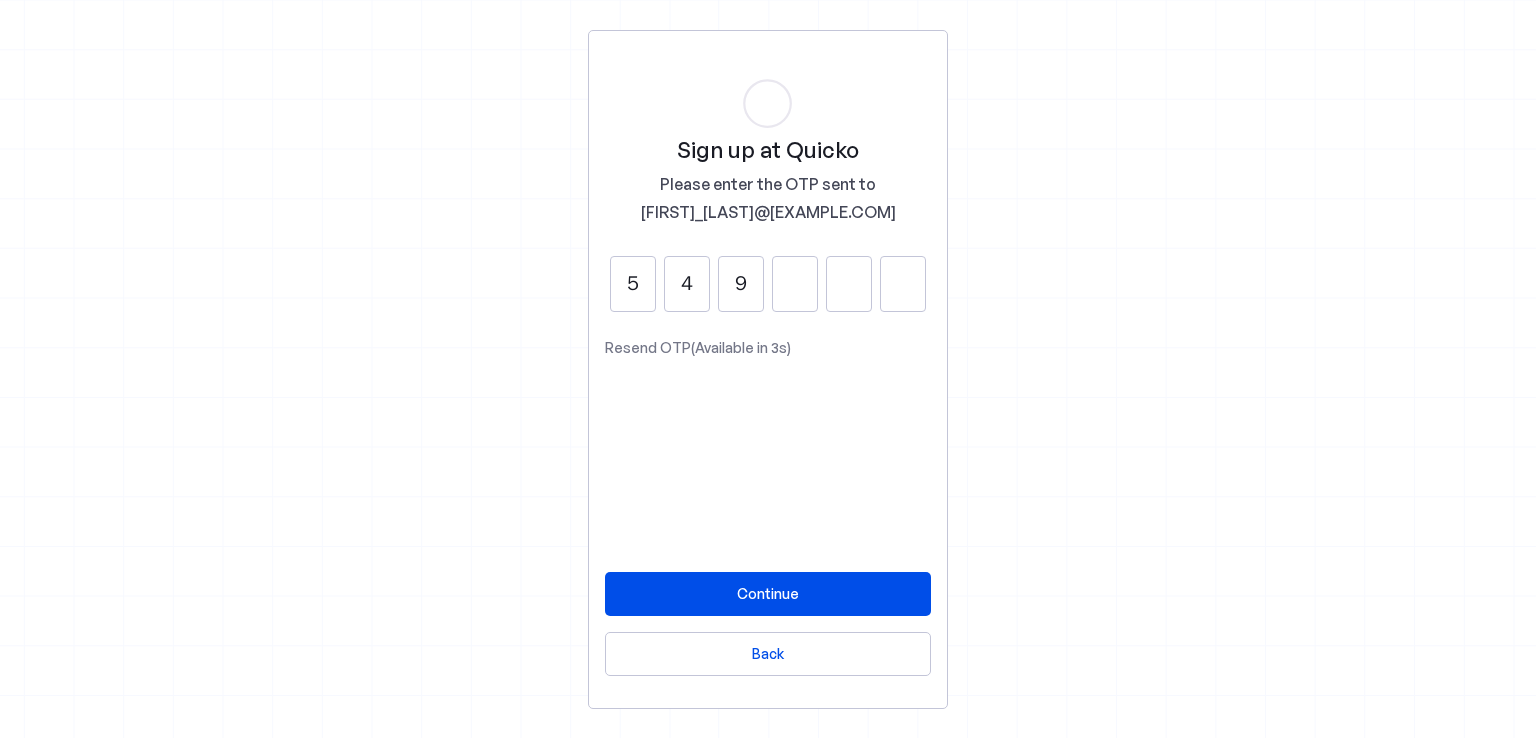 type on "9" 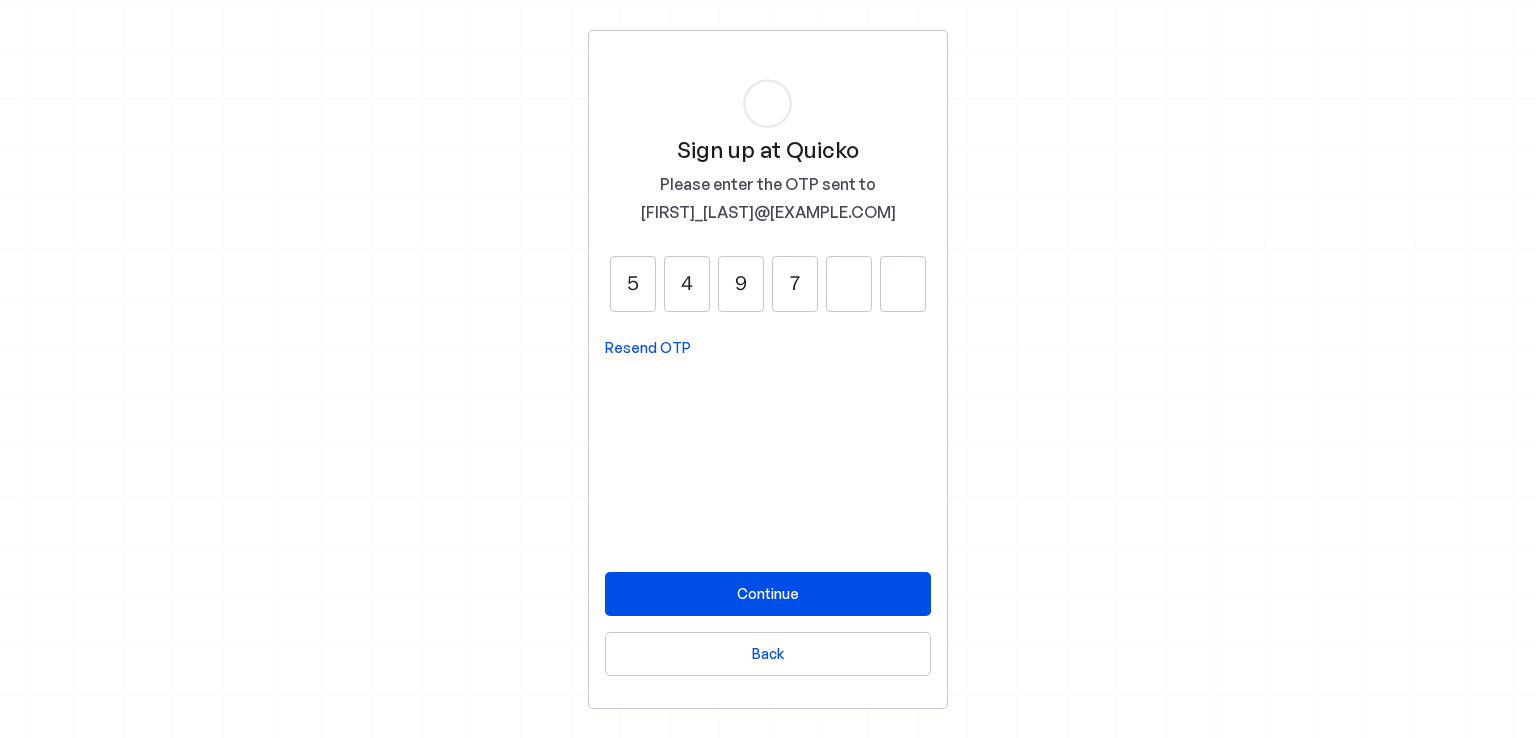 type on "7" 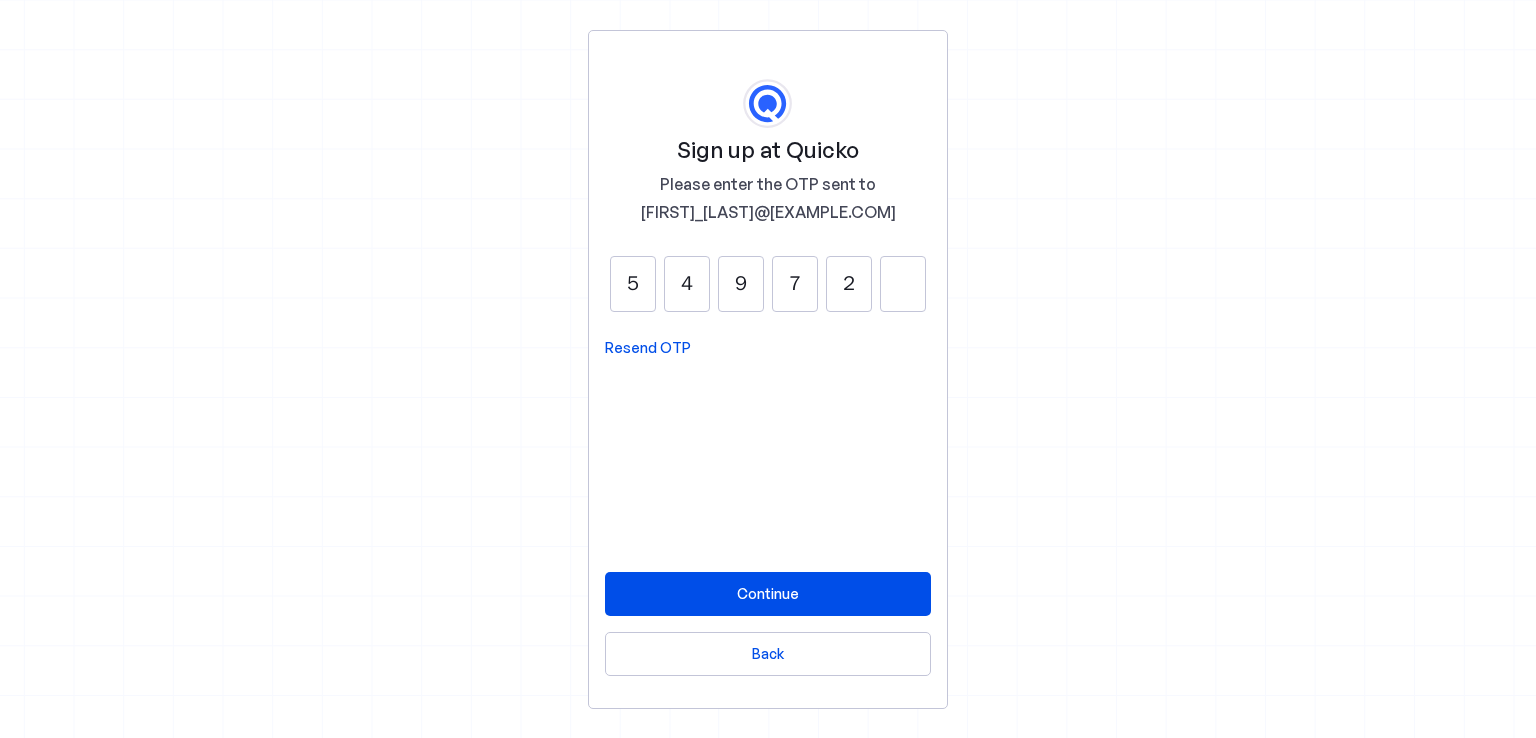 type on "2" 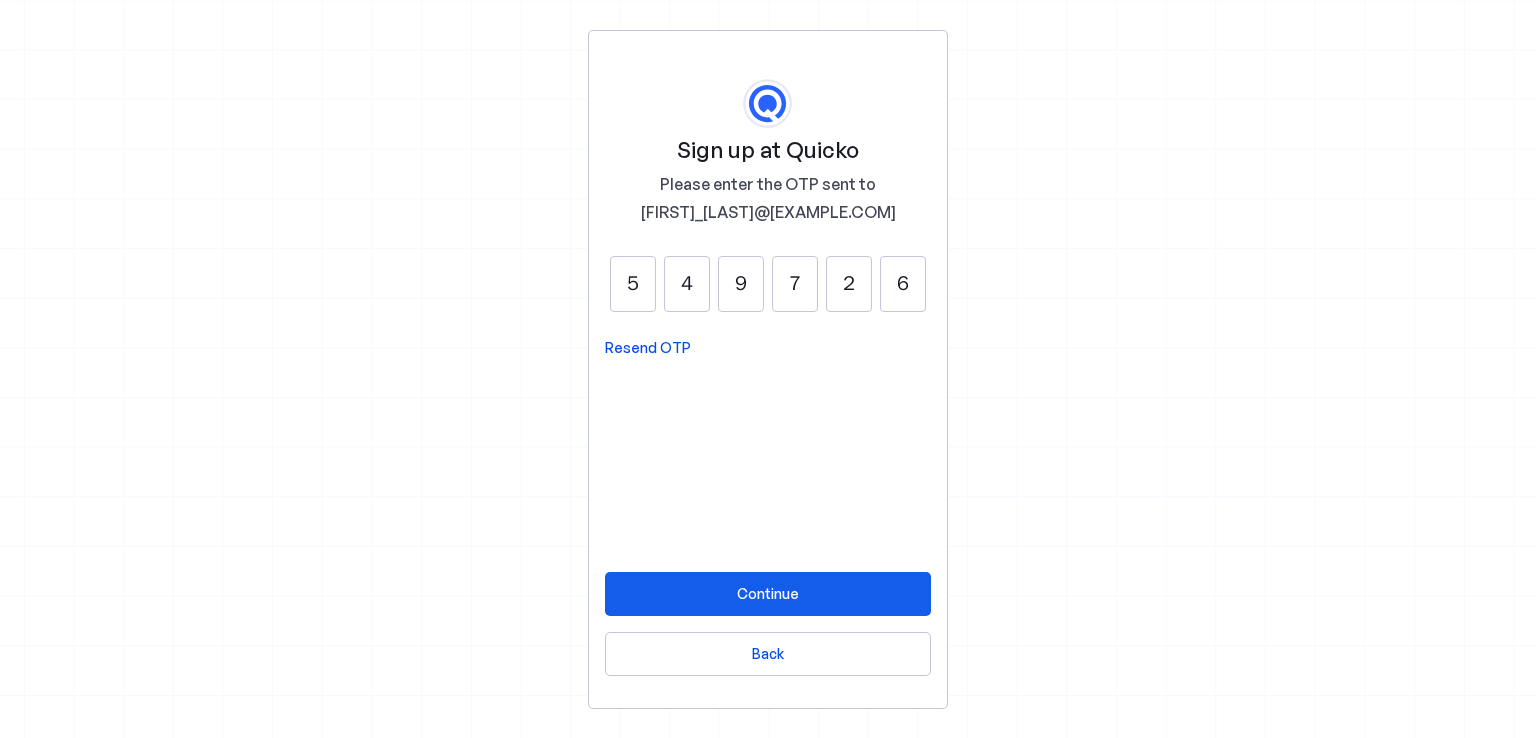 type on "6" 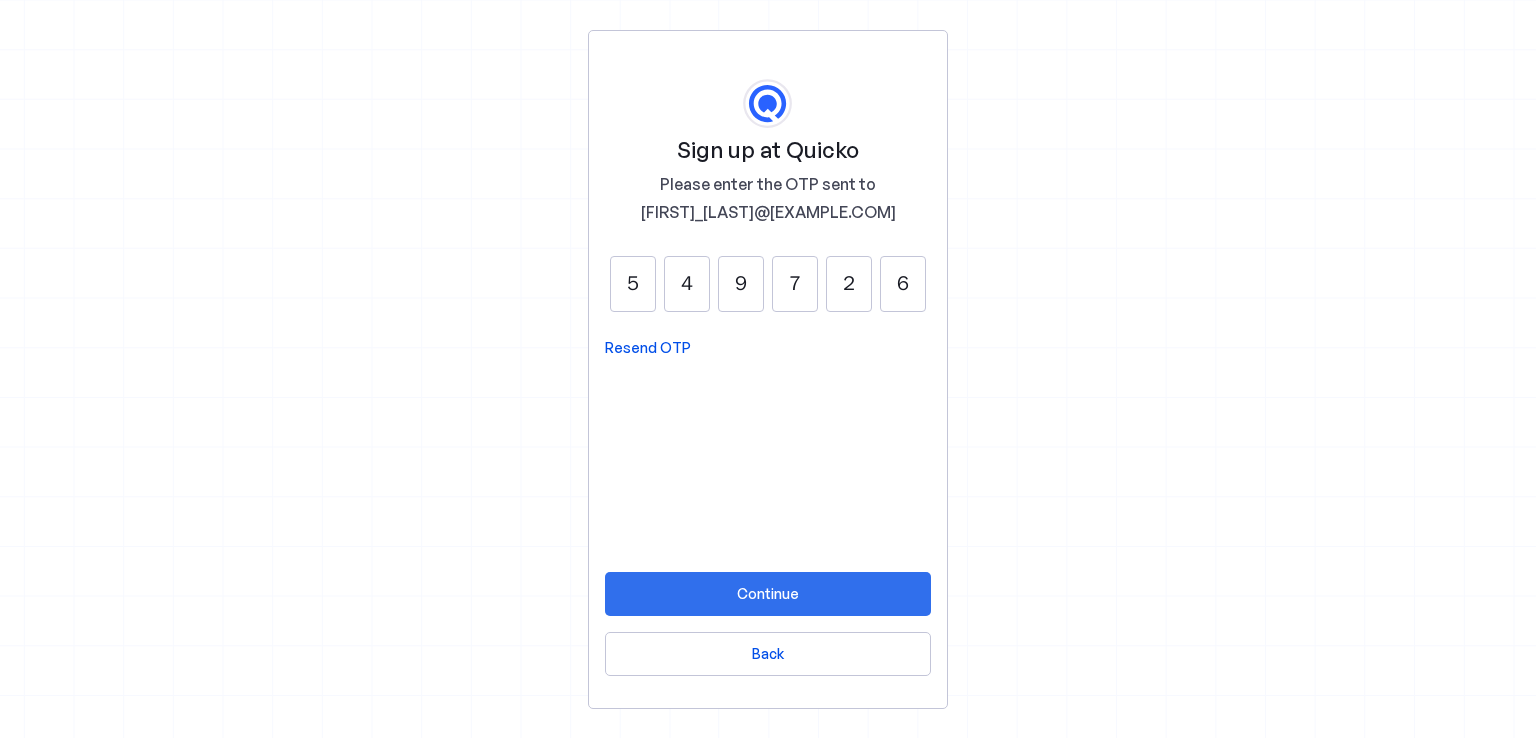 click on "Continue" at bounding box center (768, 593) 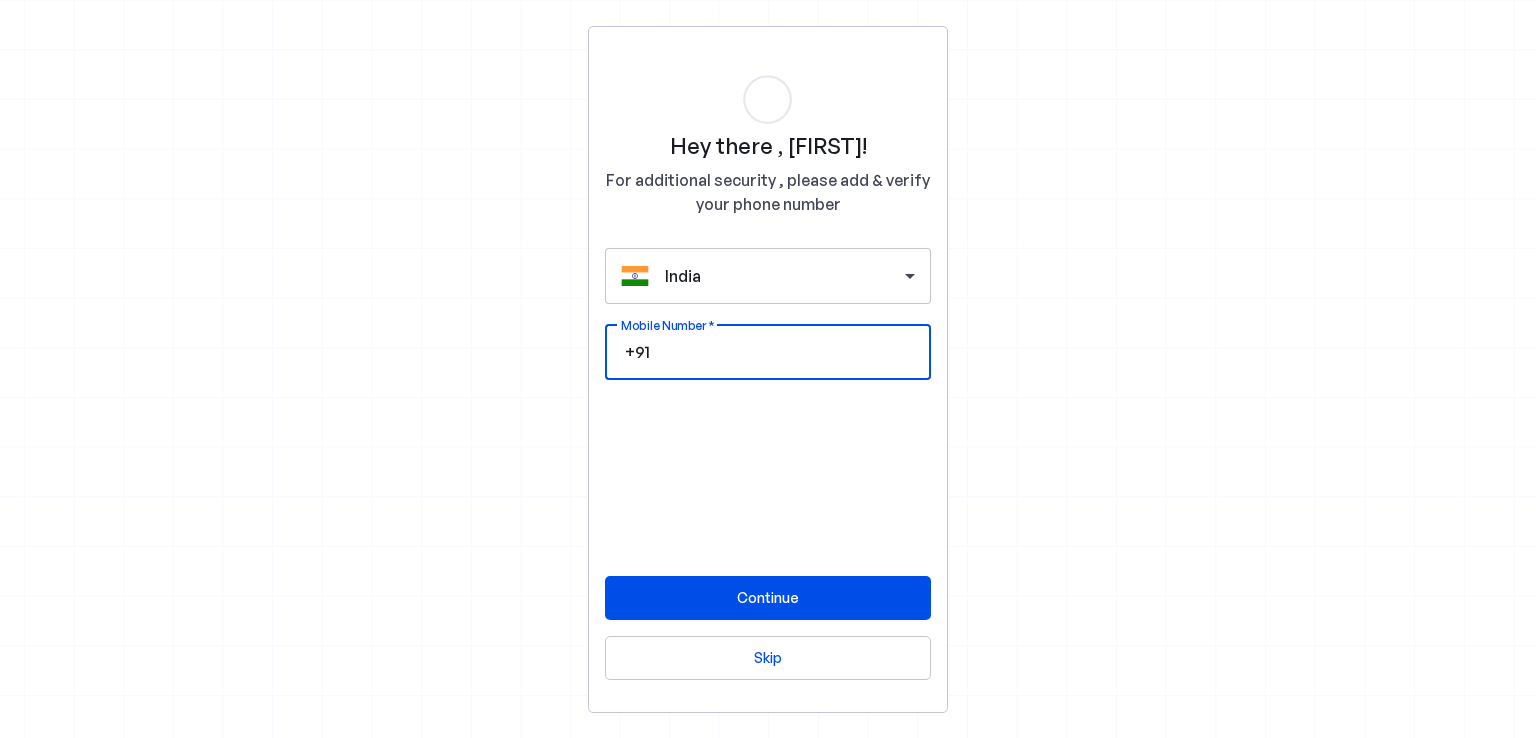 click on "Mobile Number" at bounding box center (784, 352) 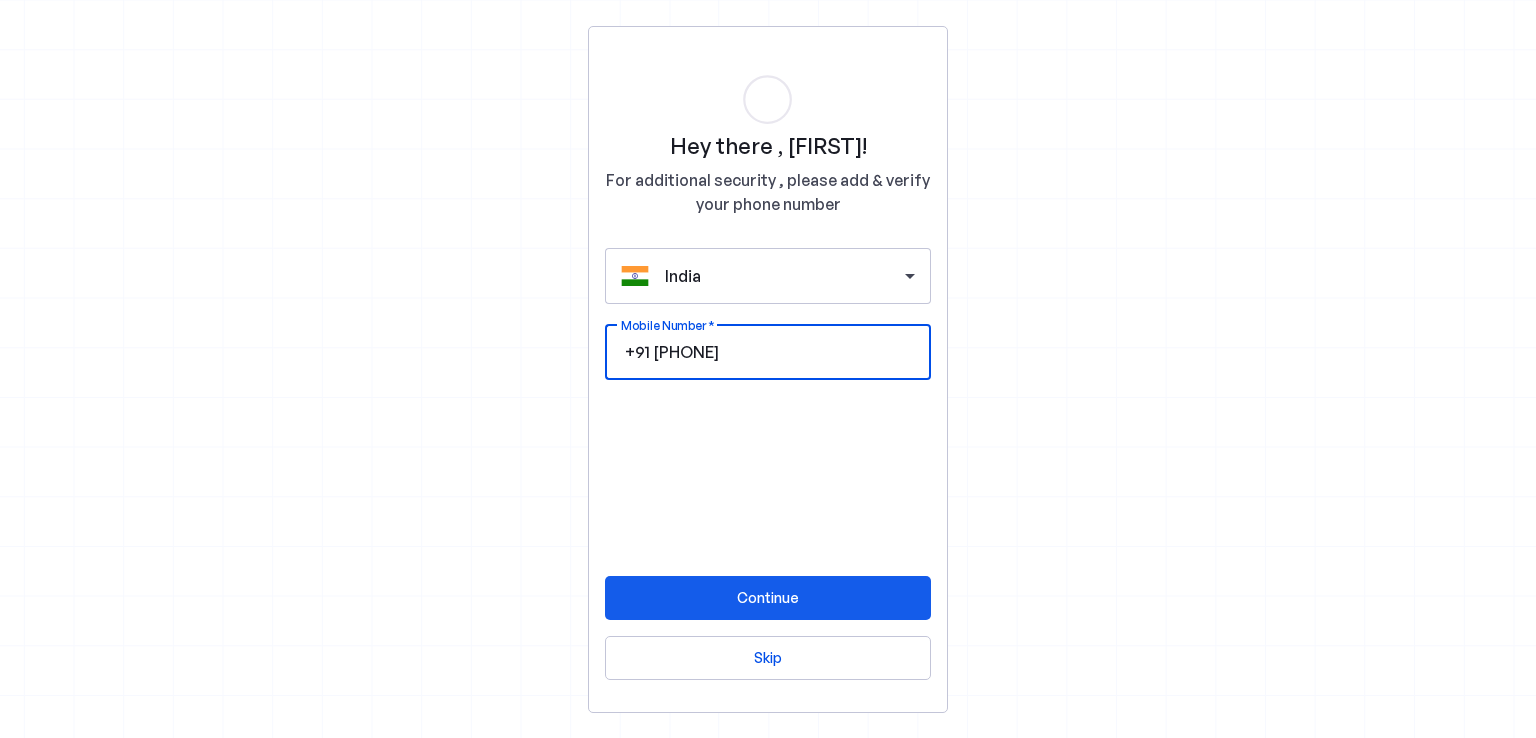 type on "8097309597" 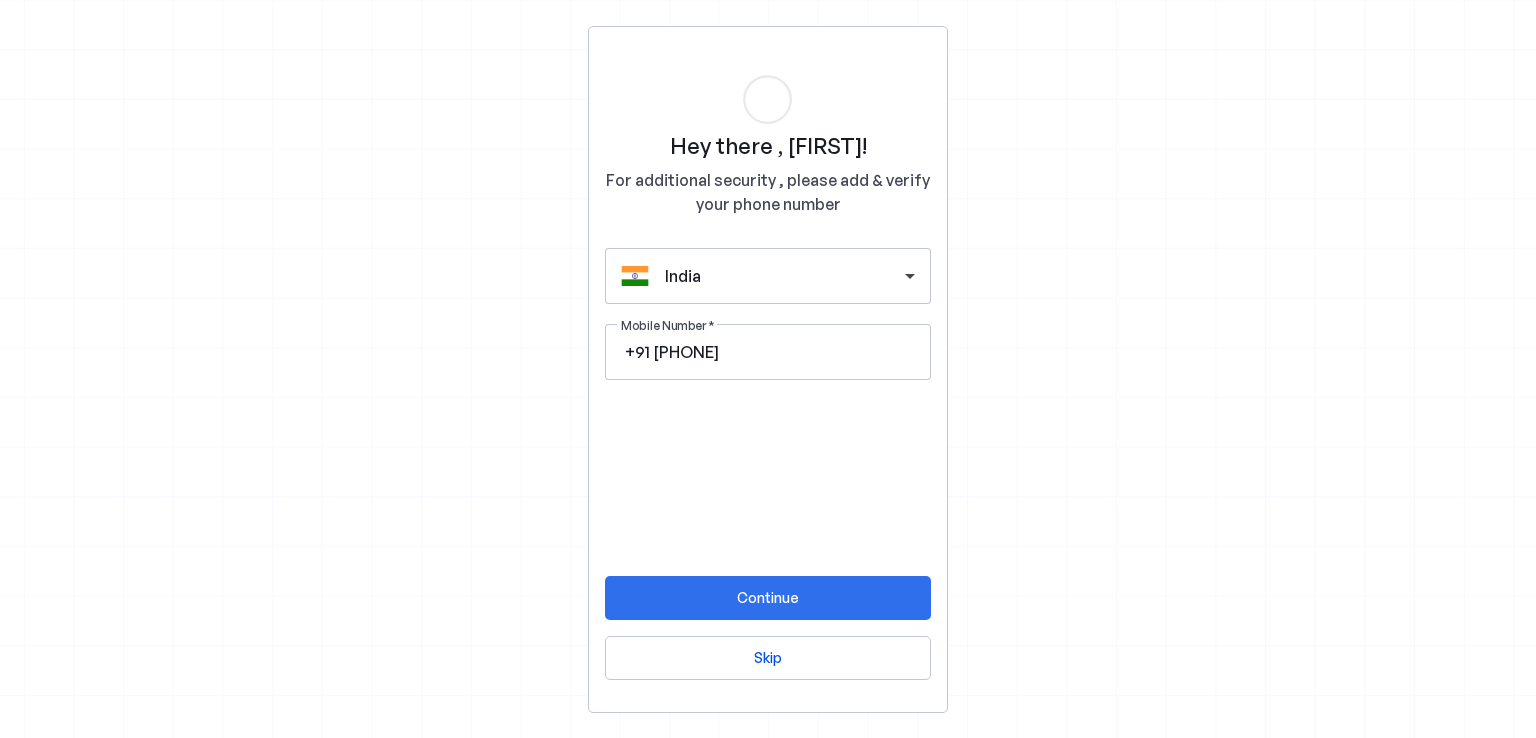 click on "Continue" at bounding box center (768, 597) 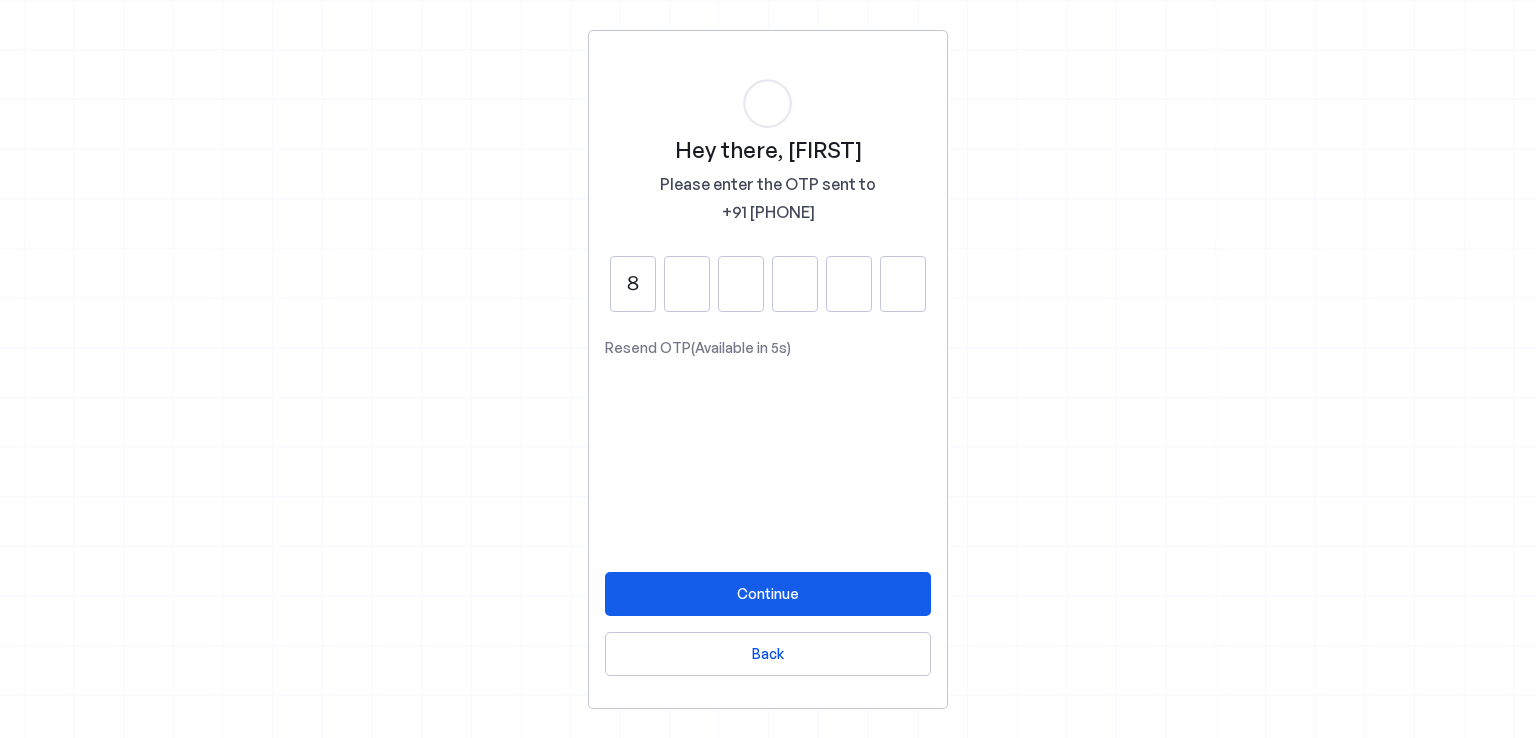 type on "8" 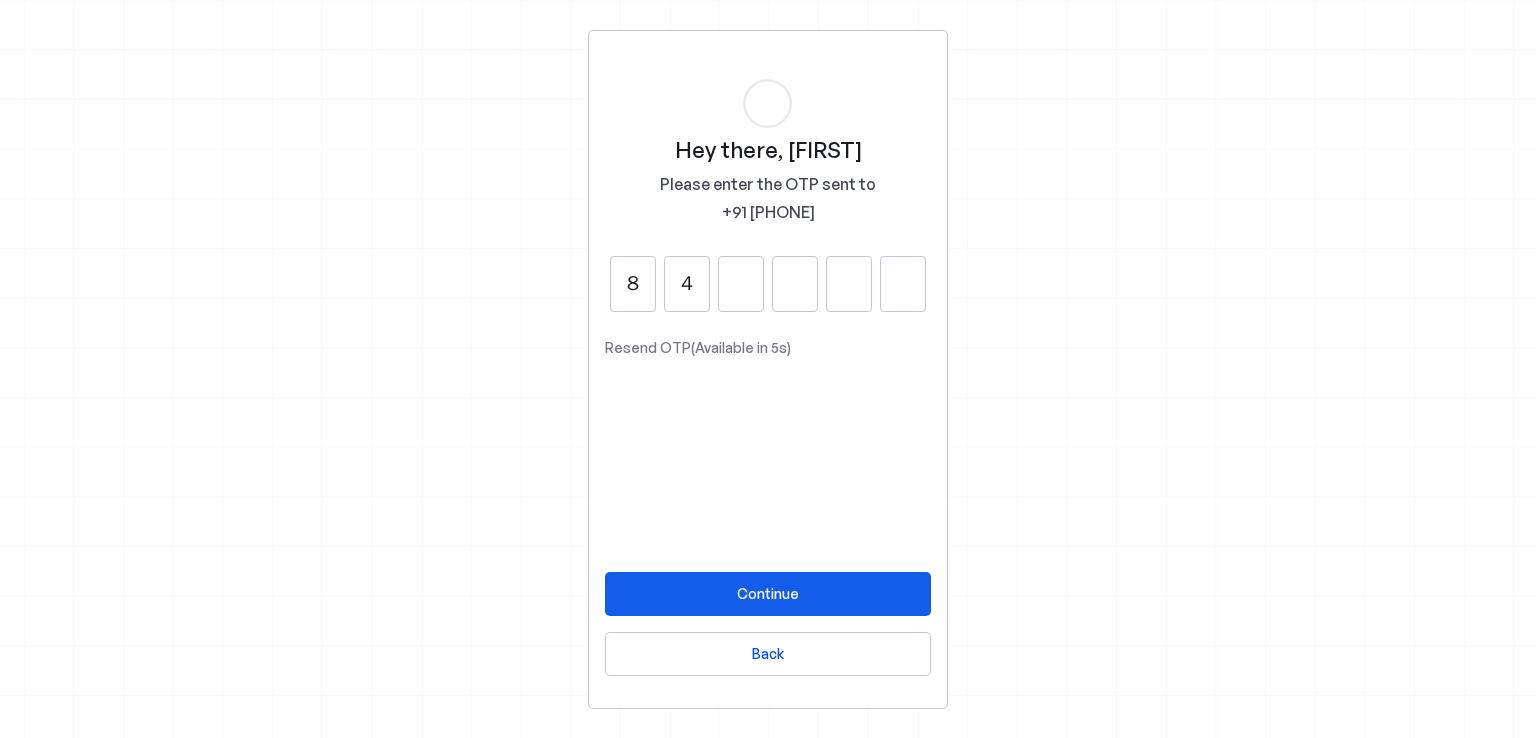 type on "4" 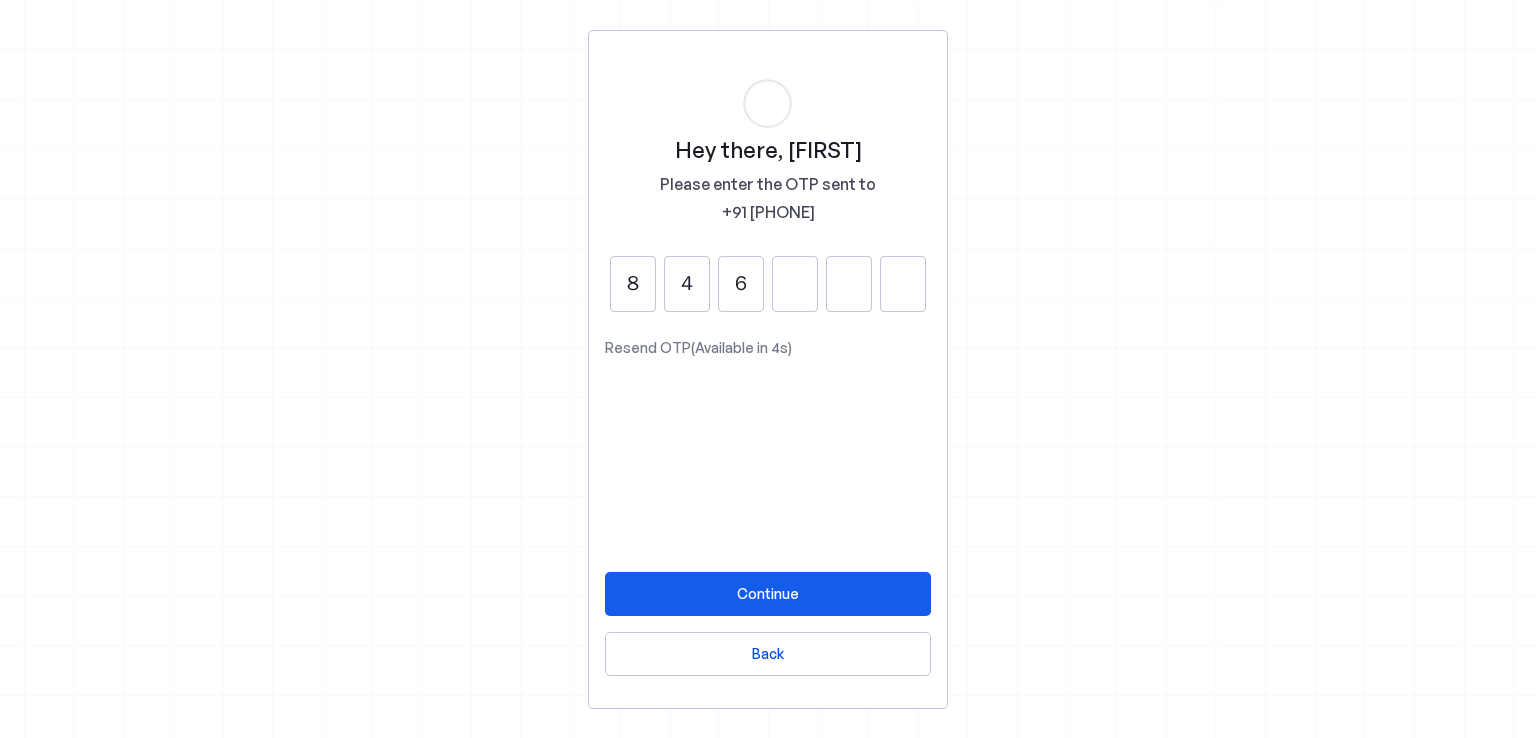 type on "6" 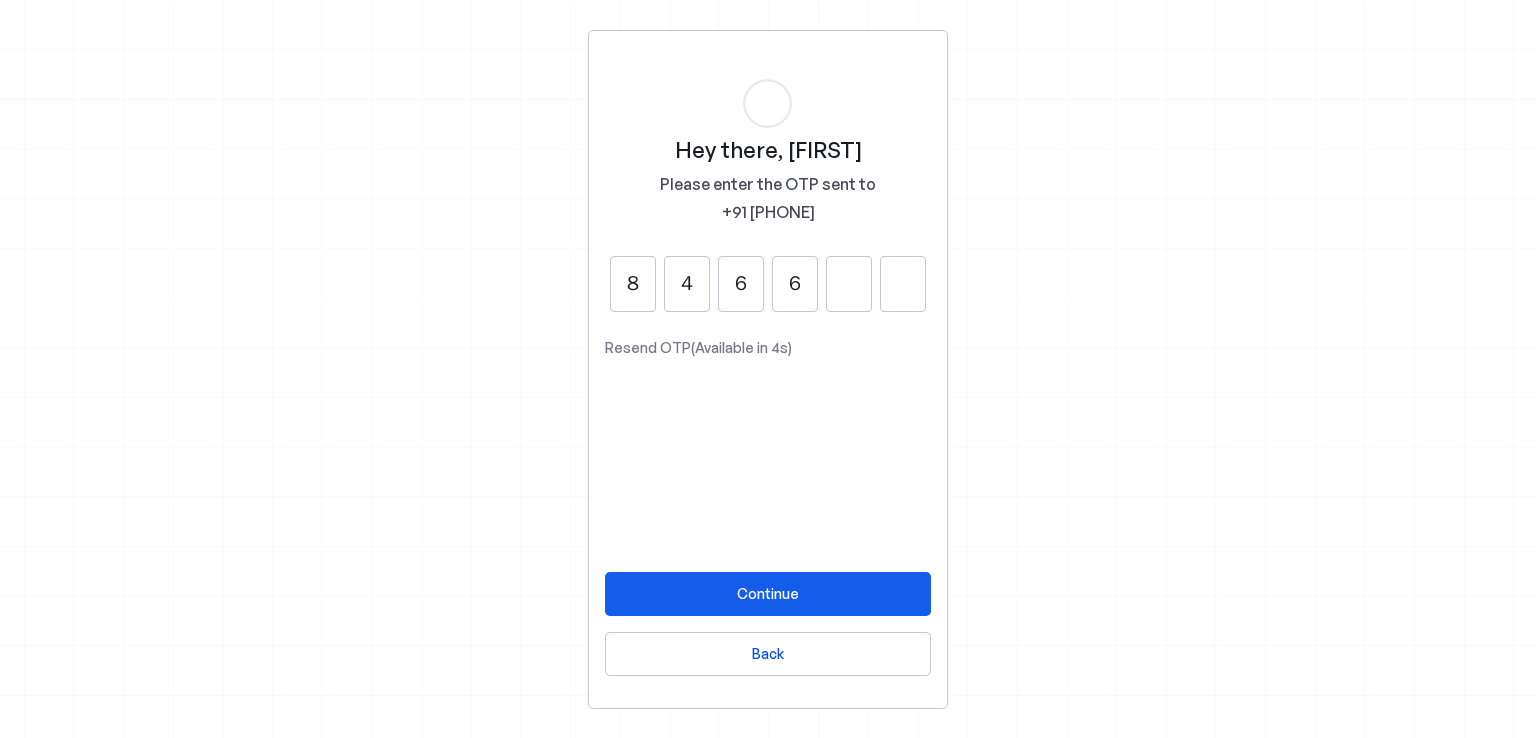 type on "6" 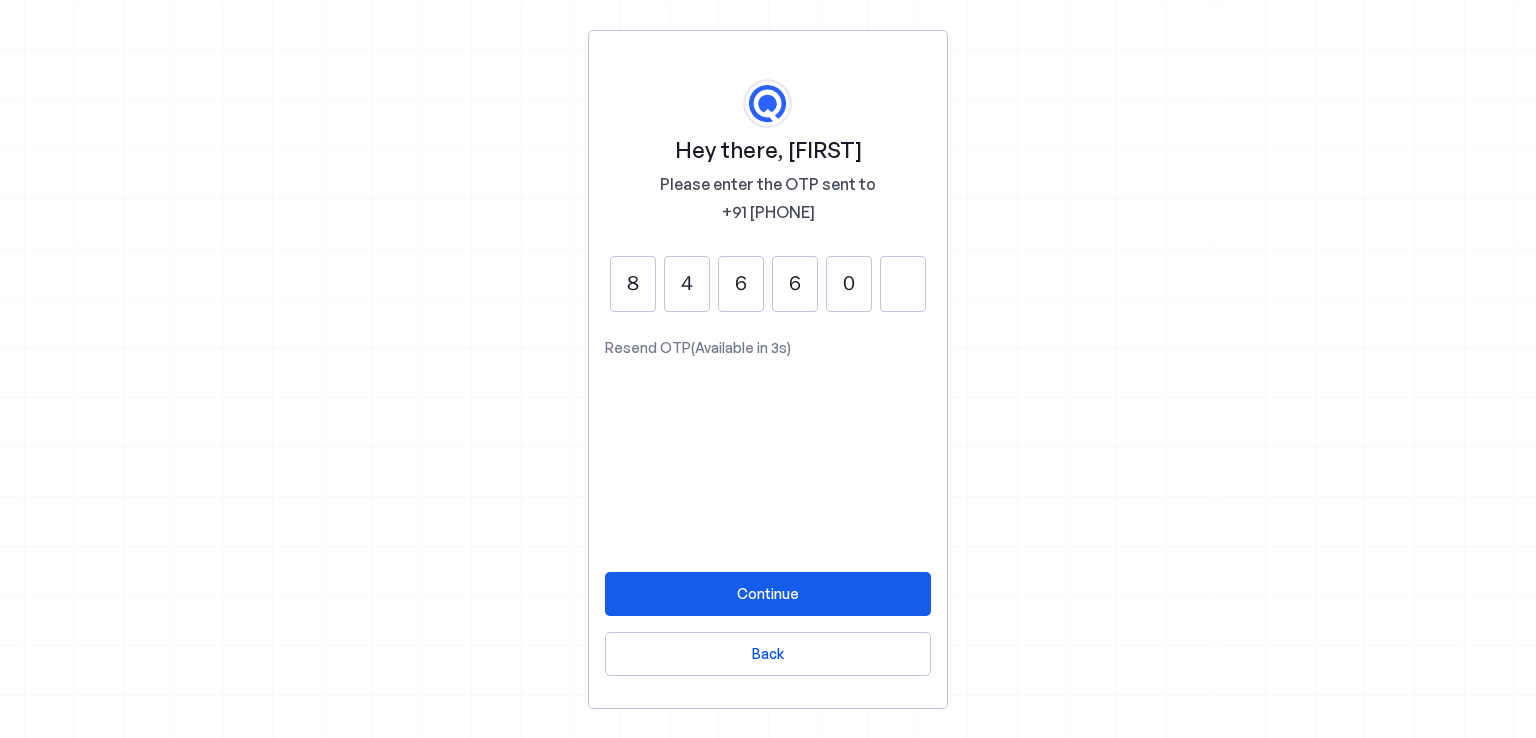 type on "0" 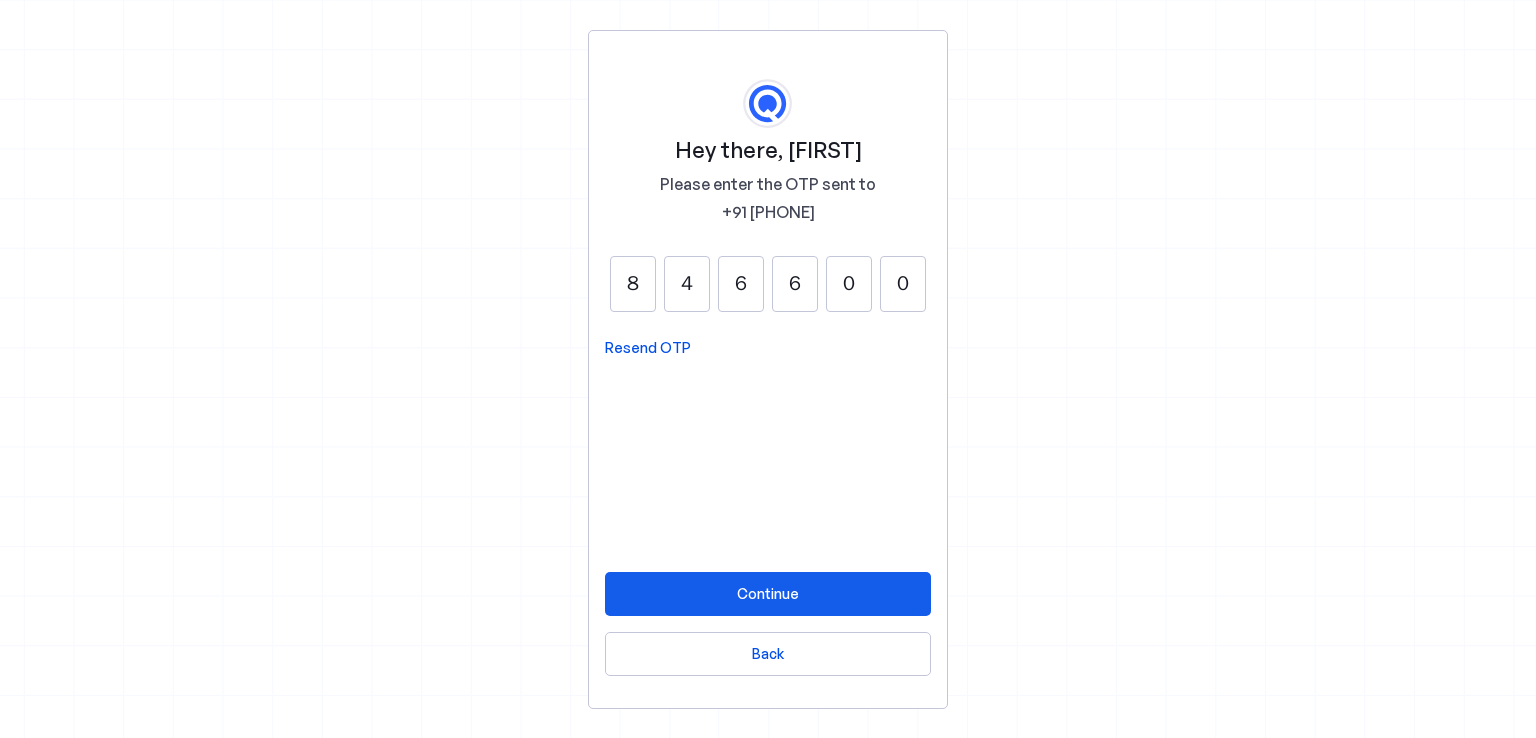 type on "0" 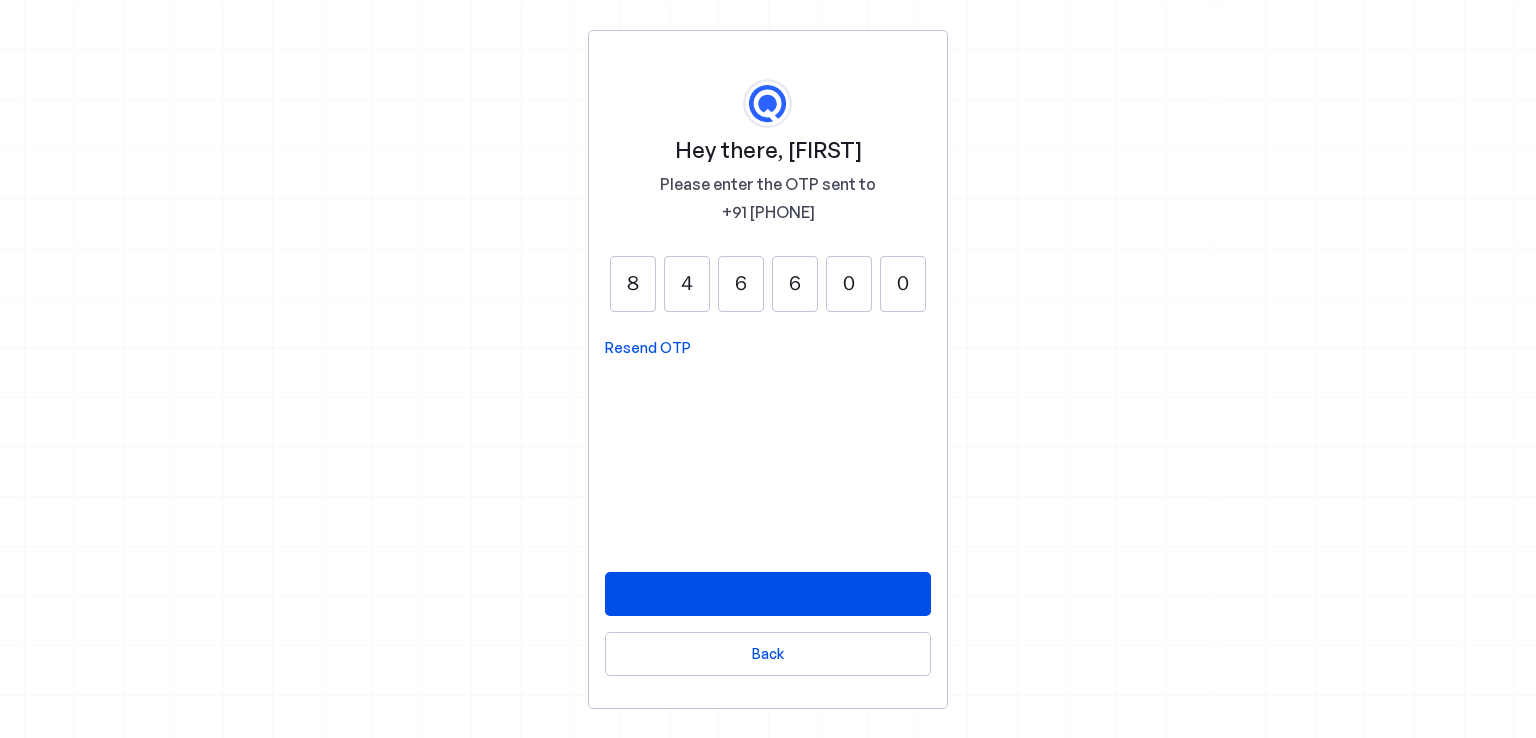 click at bounding box center (768, 593) 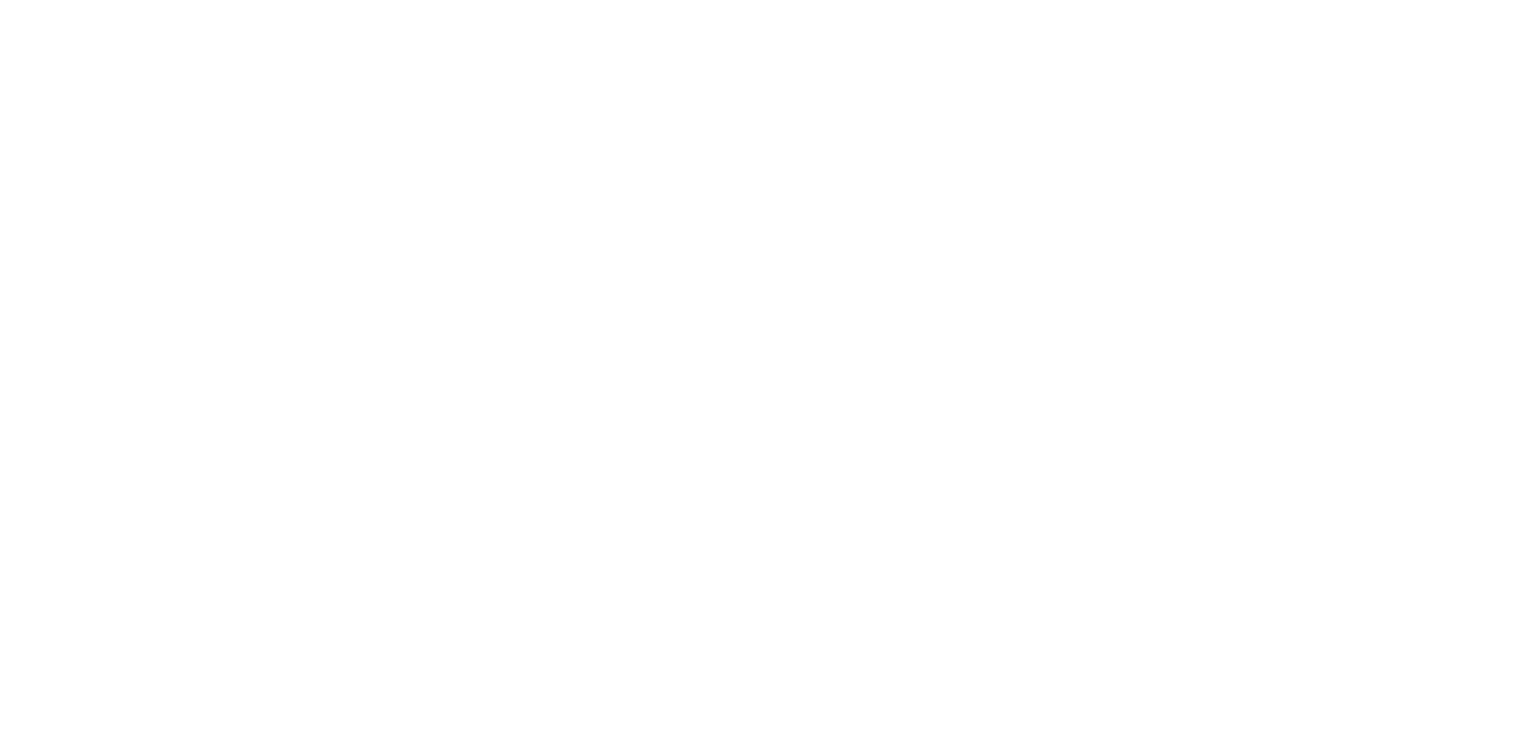 scroll, scrollTop: 0, scrollLeft: 0, axis: both 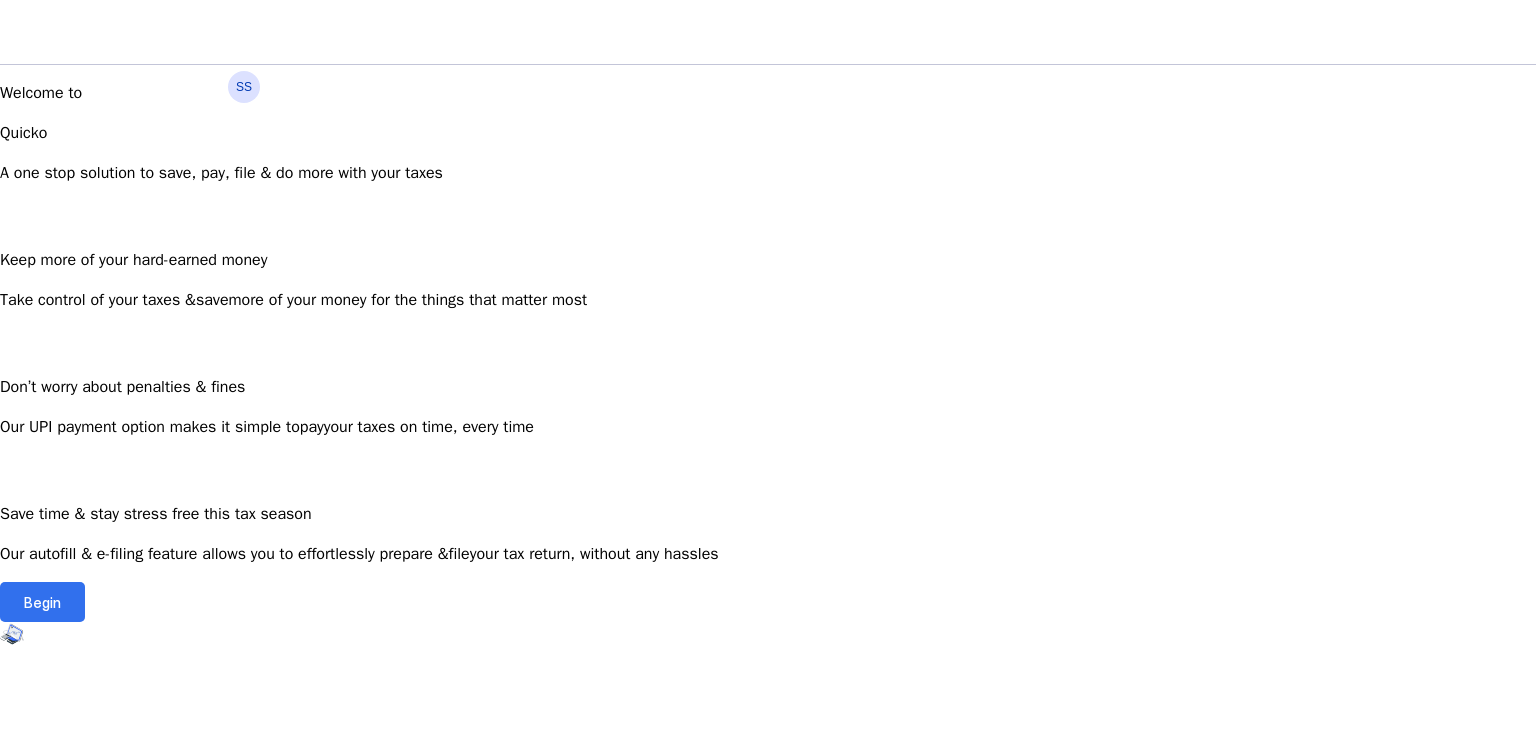 click at bounding box center (42, 602) 